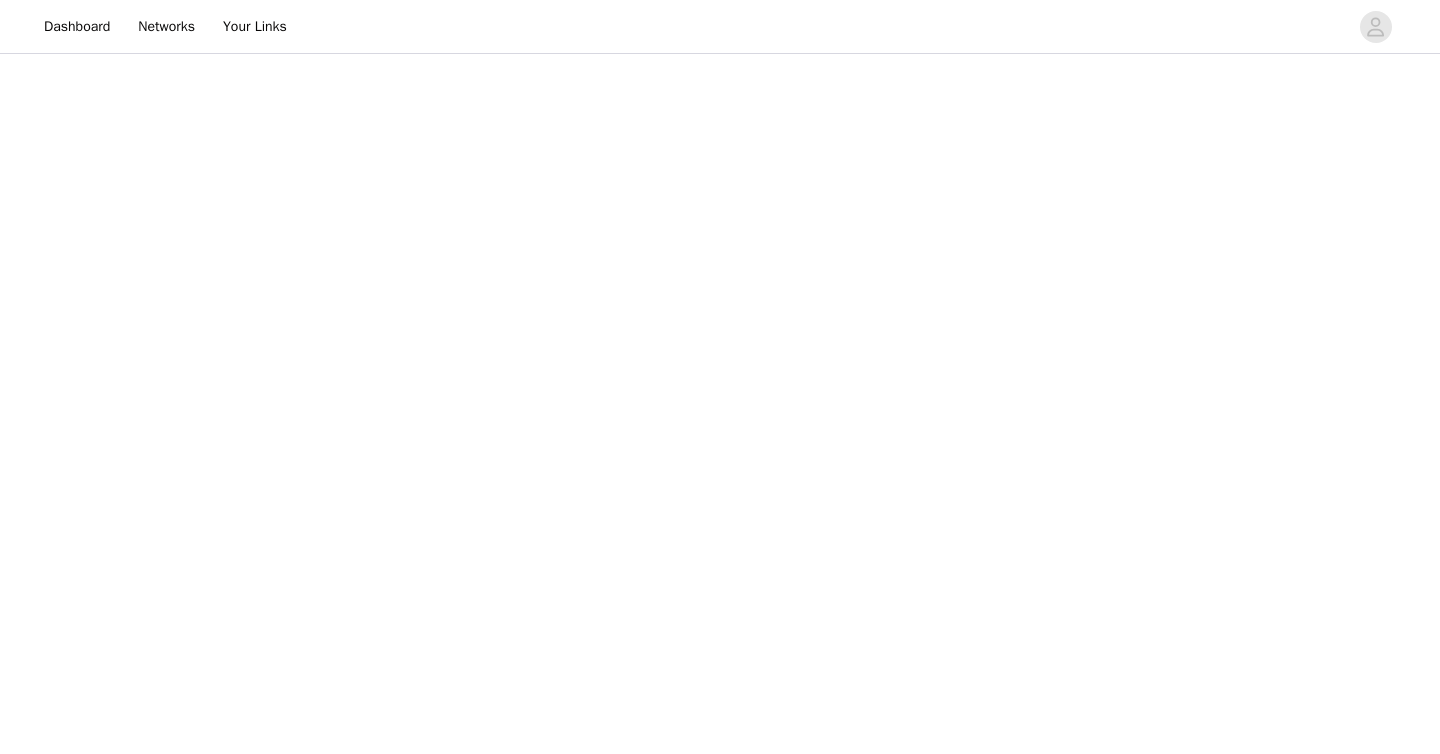 scroll, scrollTop: 0, scrollLeft: 0, axis: both 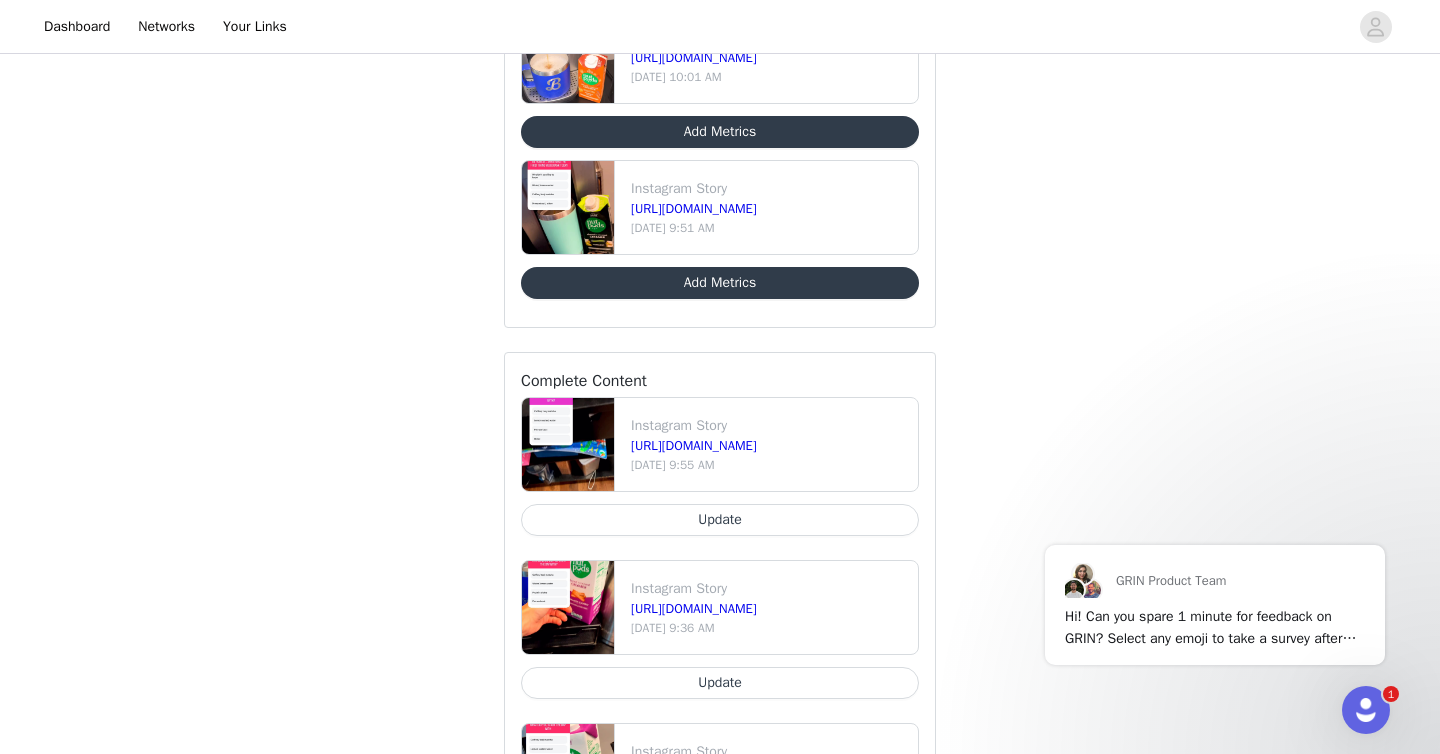 click on "Add Metrics" at bounding box center [720, 283] 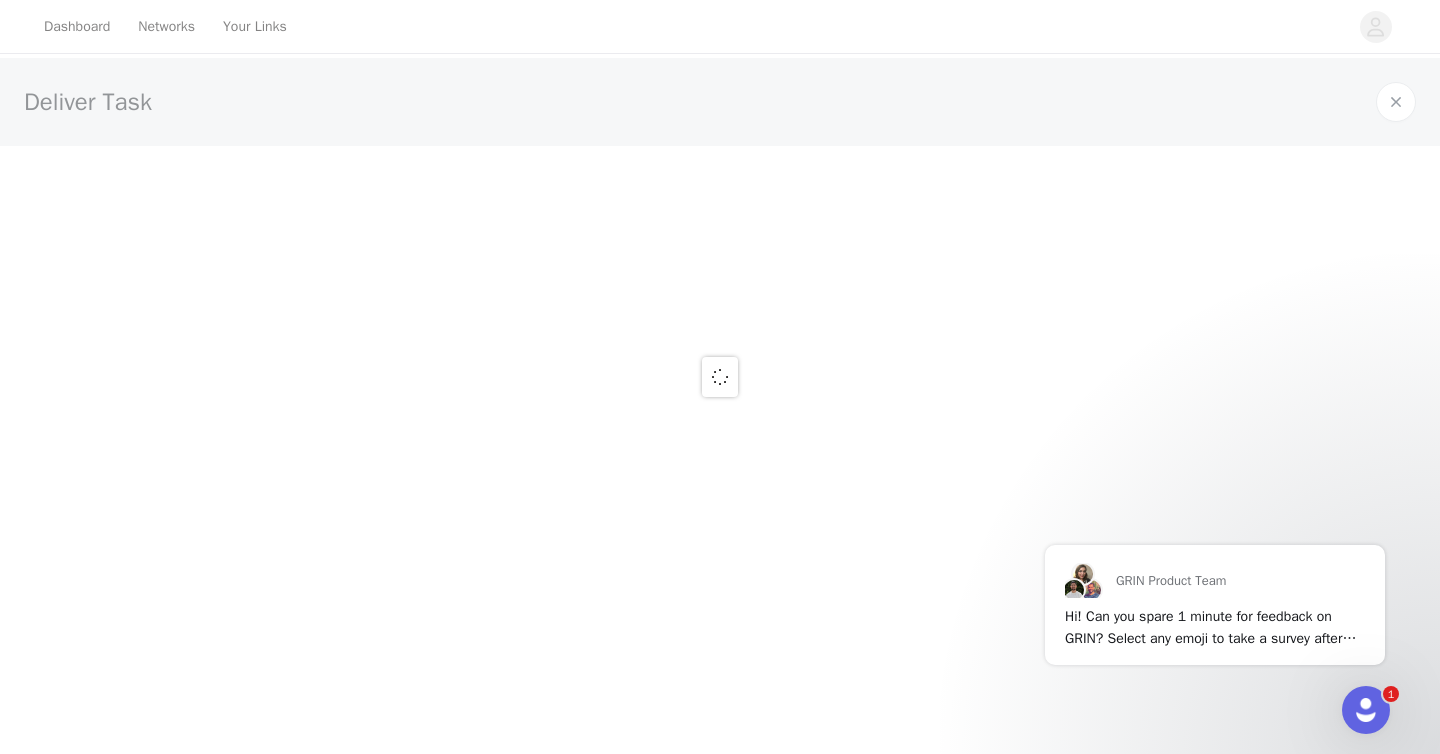 scroll, scrollTop: 0, scrollLeft: 0, axis: both 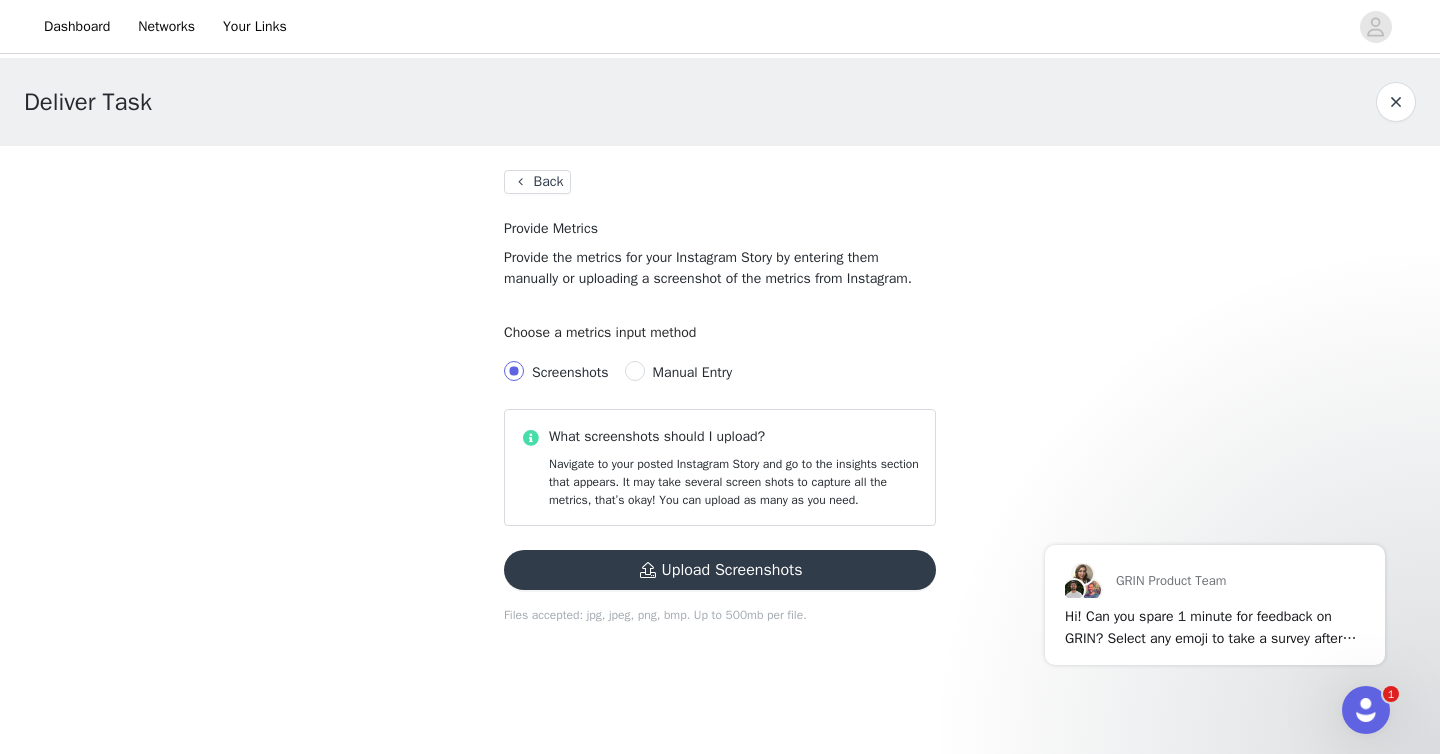 click on "Back" at bounding box center [537, 182] 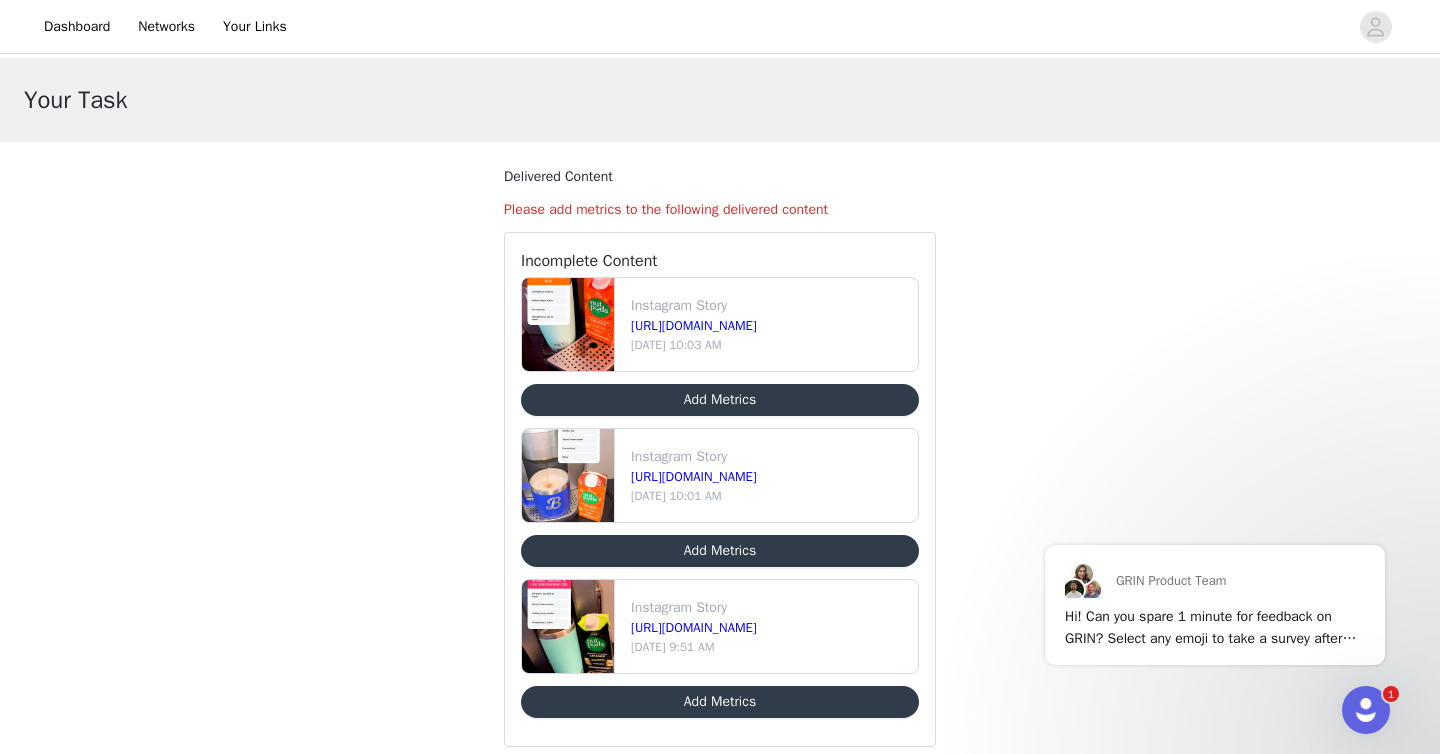 click on "Add Metrics" at bounding box center (720, 702) 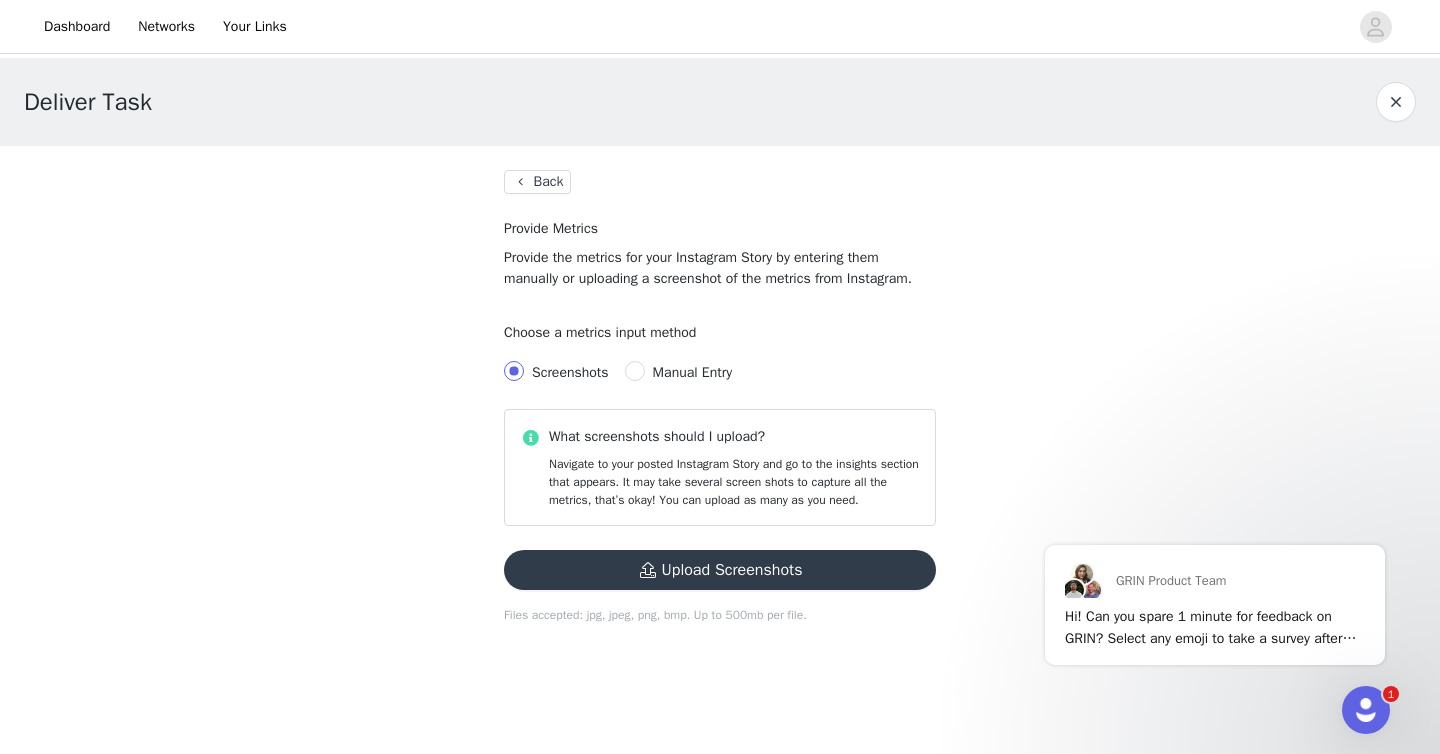 click on "Manual Entry" at bounding box center (682, 372) 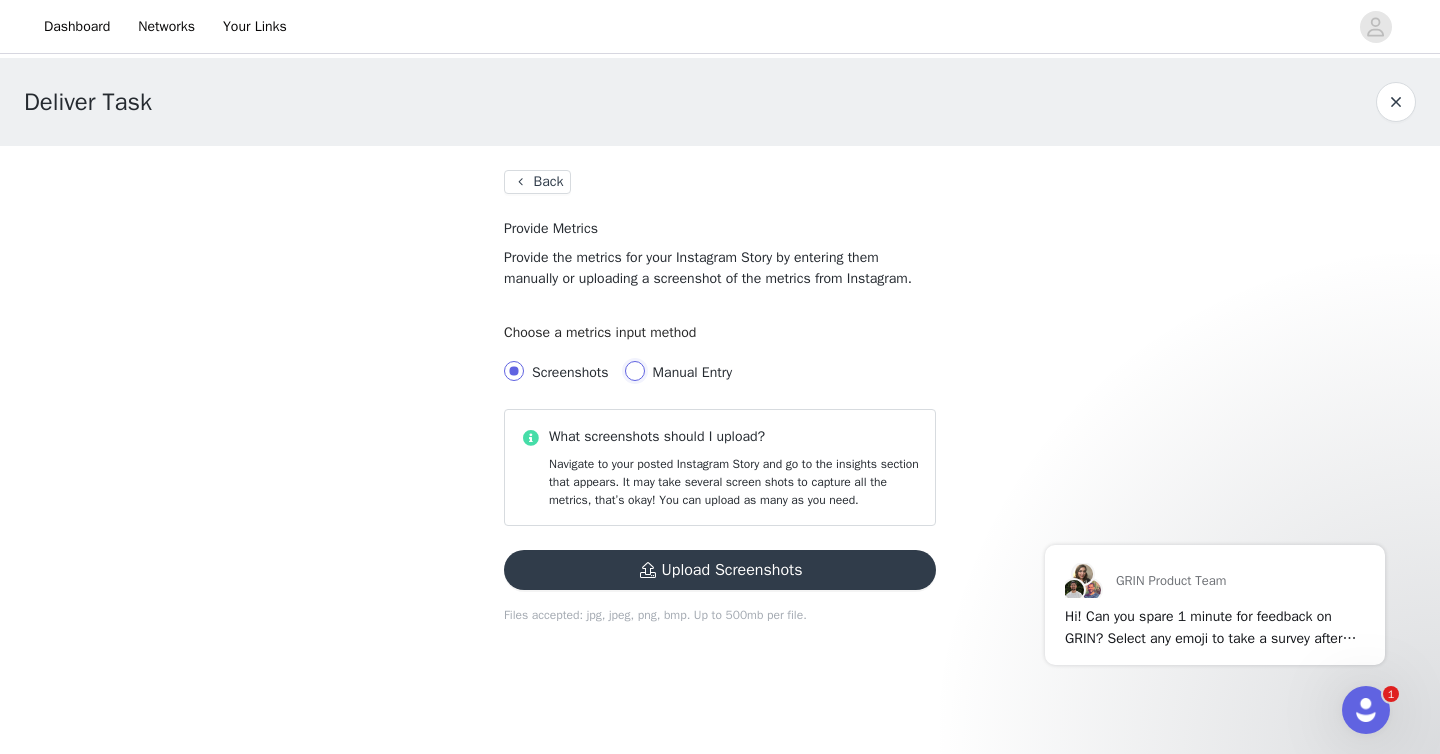 click on "Manual Entry" at bounding box center (635, 371) 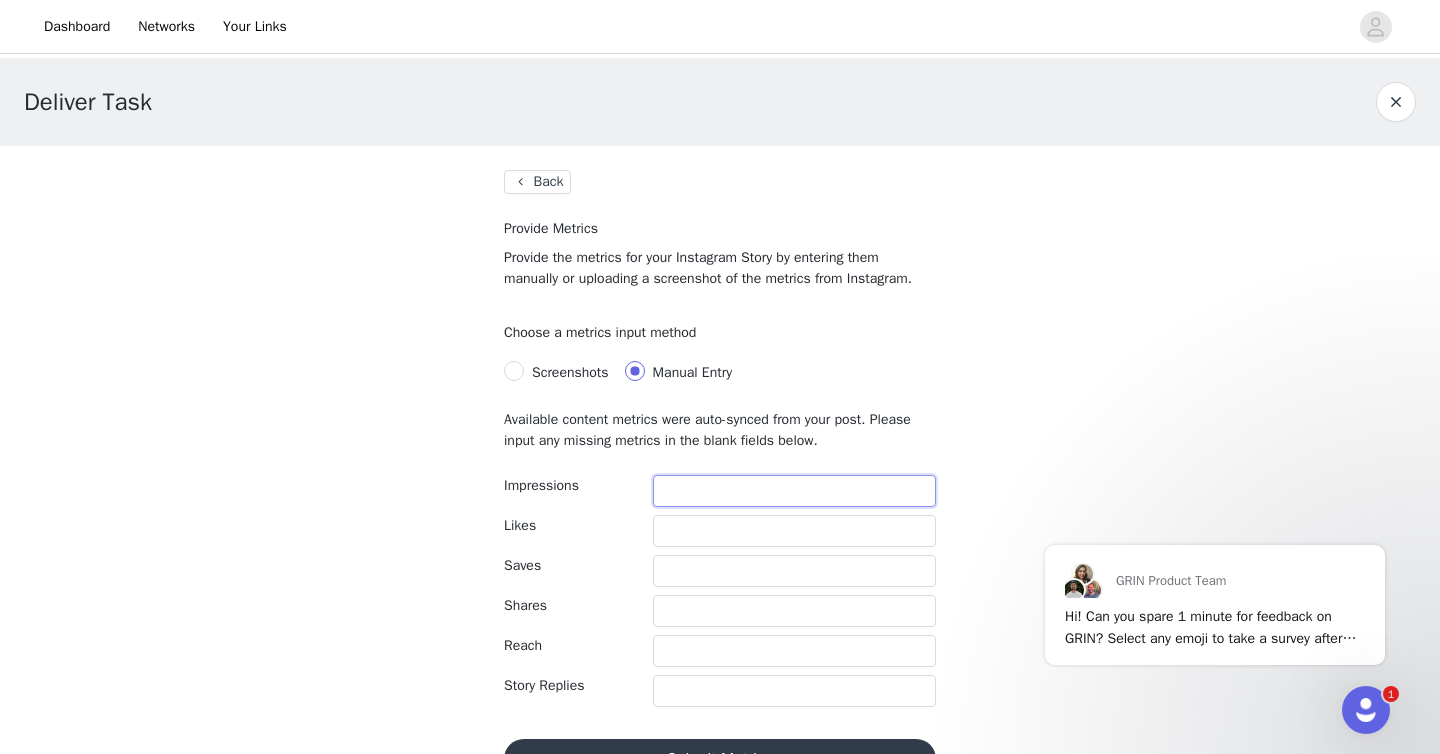 click at bounding box center [794, 491] 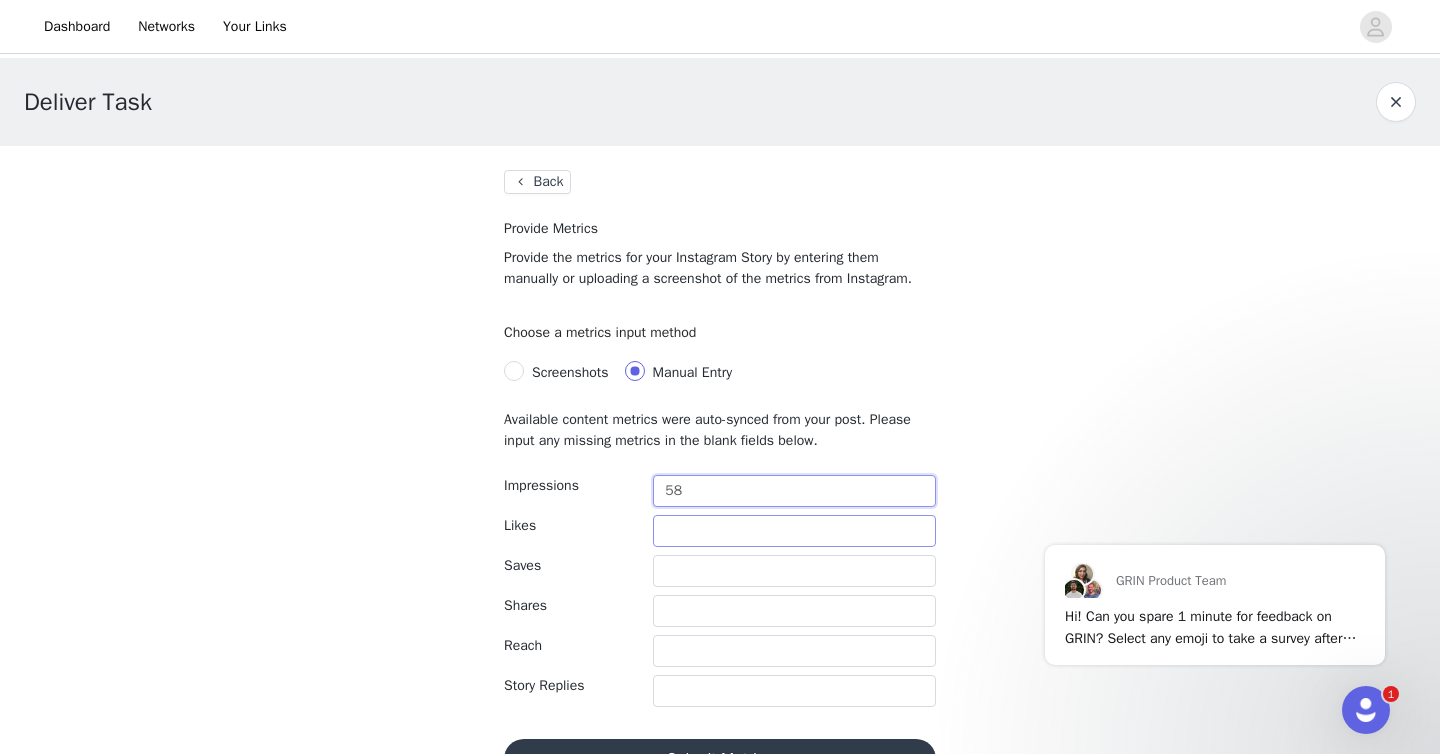 type on "58" 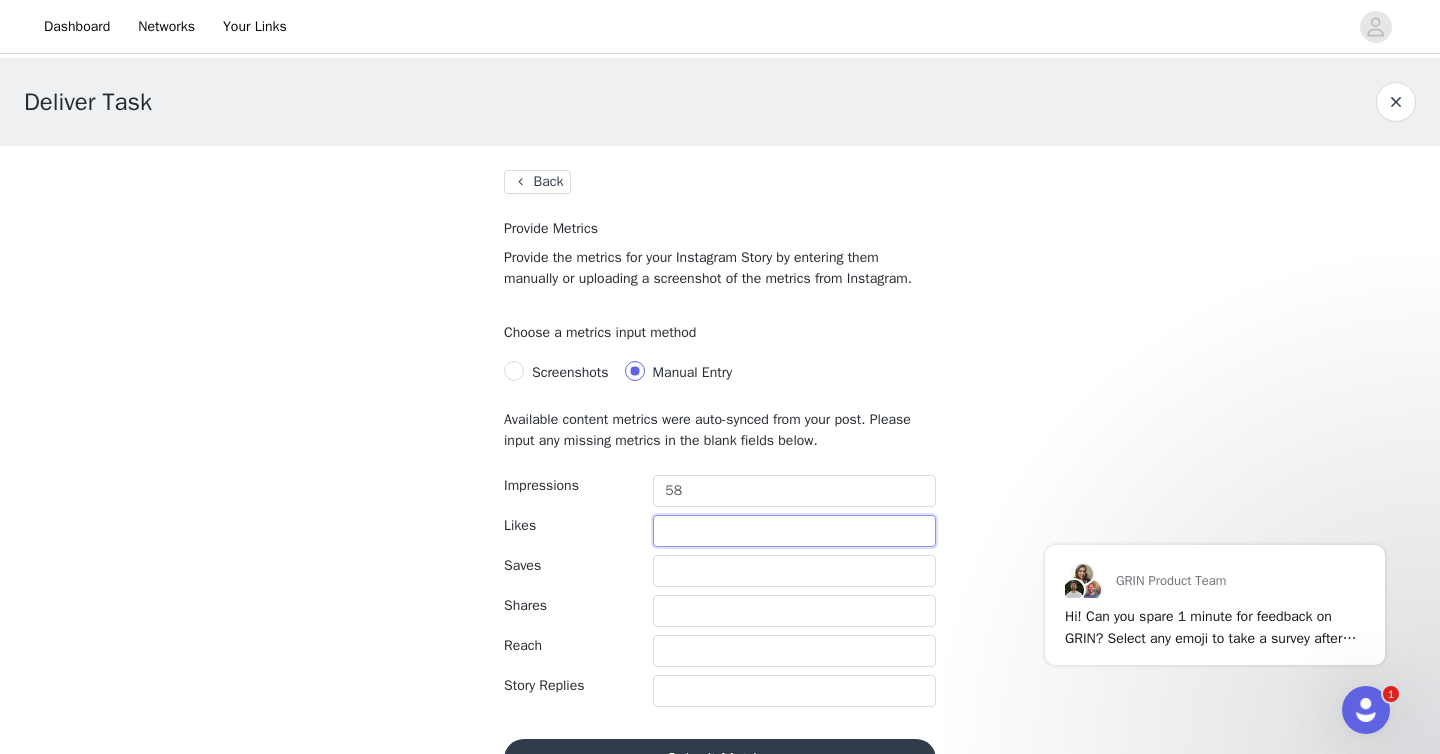 click at bounding box center (794, 531) 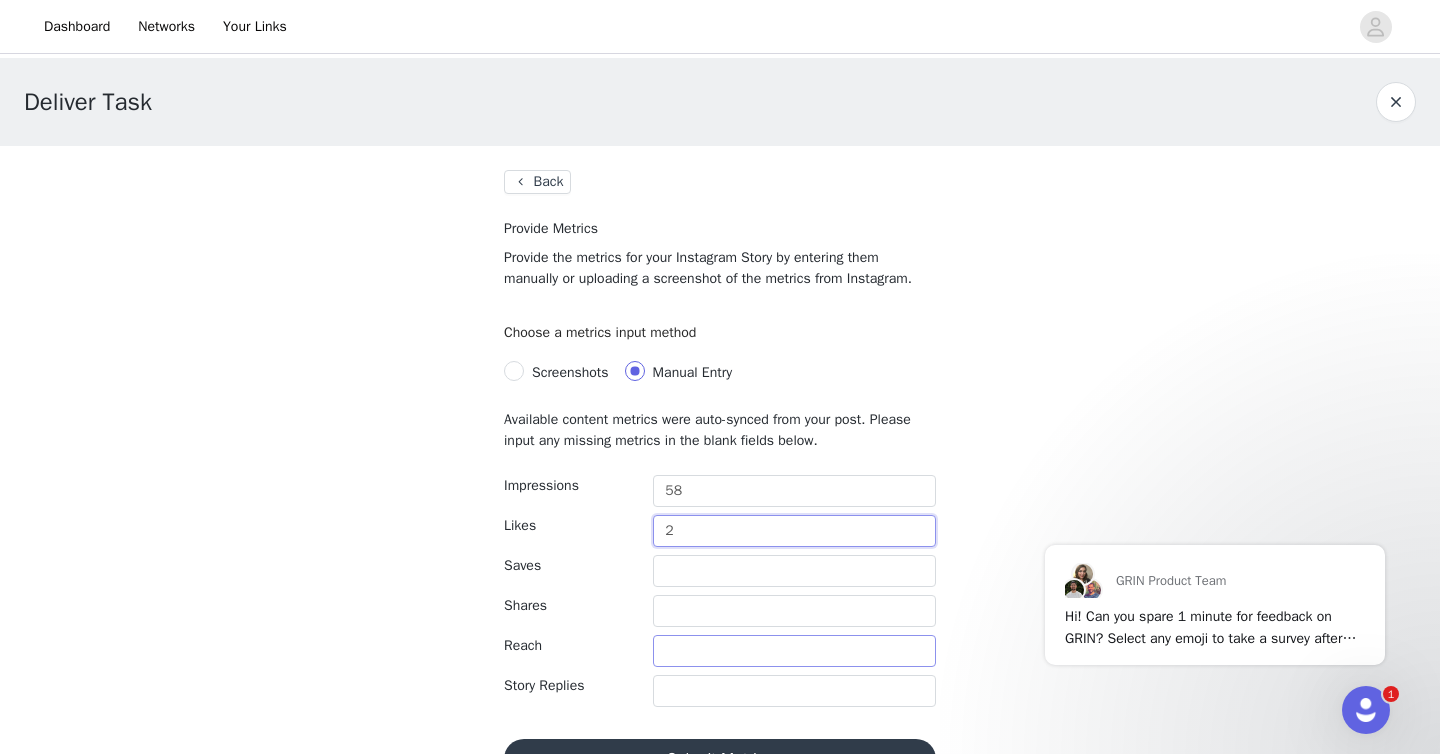 type on "2" 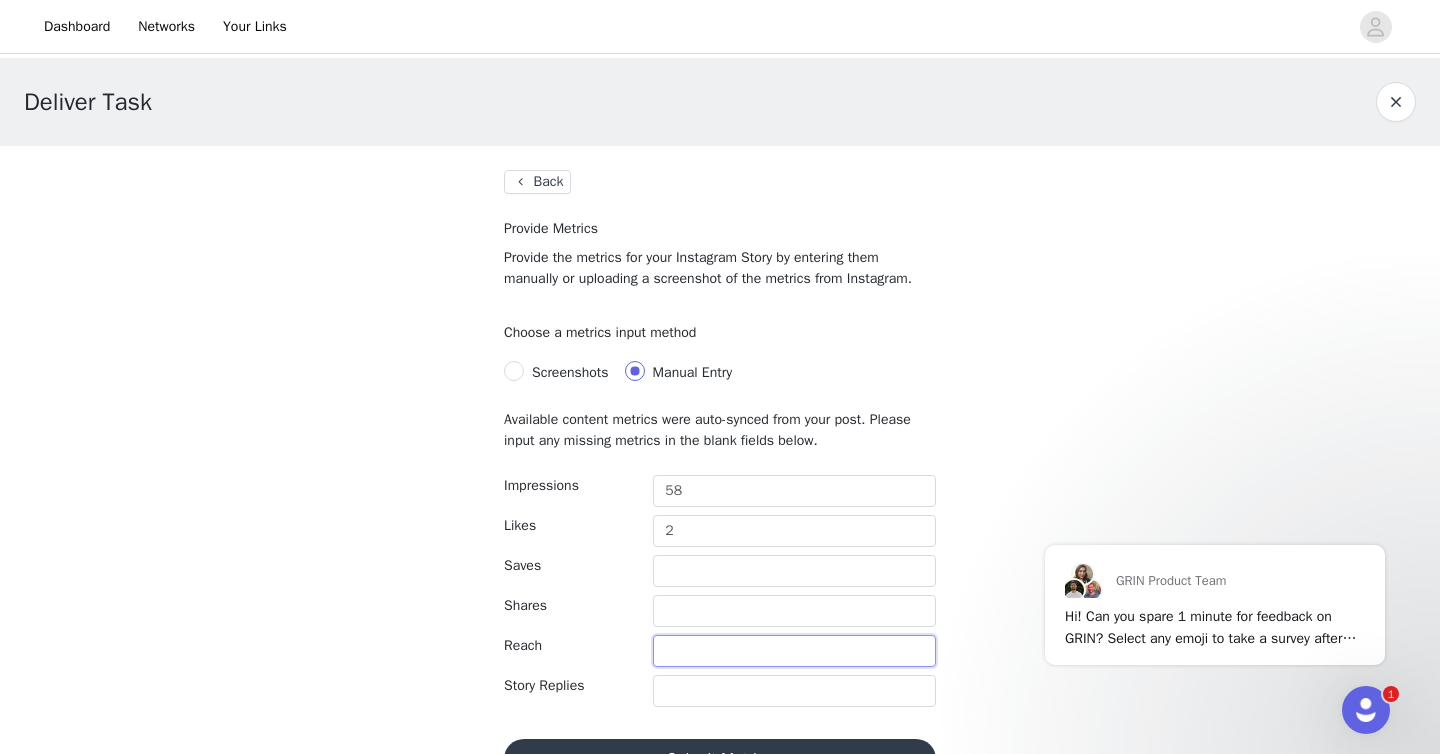 click at bounding box center [794, 651] 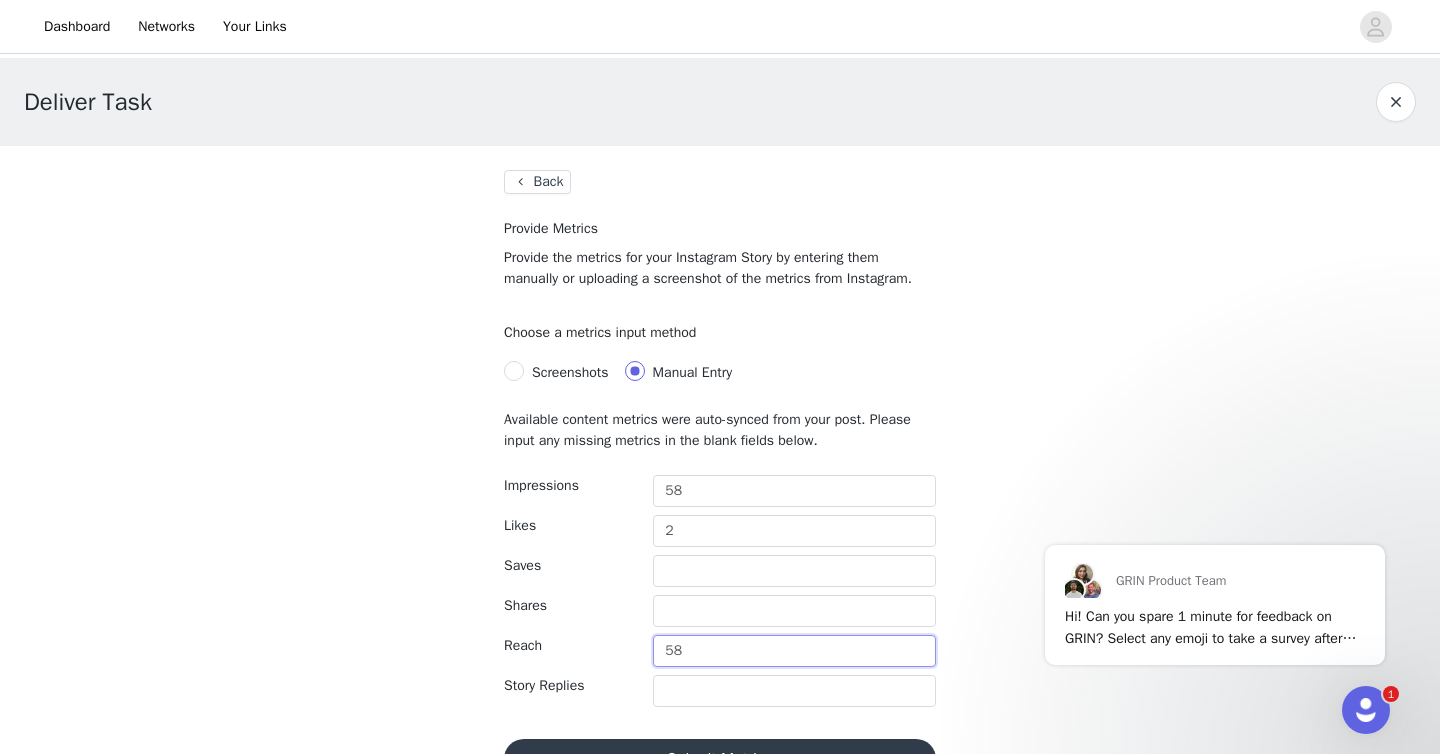 scroll, scrollTop: 49, scrollLeft: 0, axis: vertical 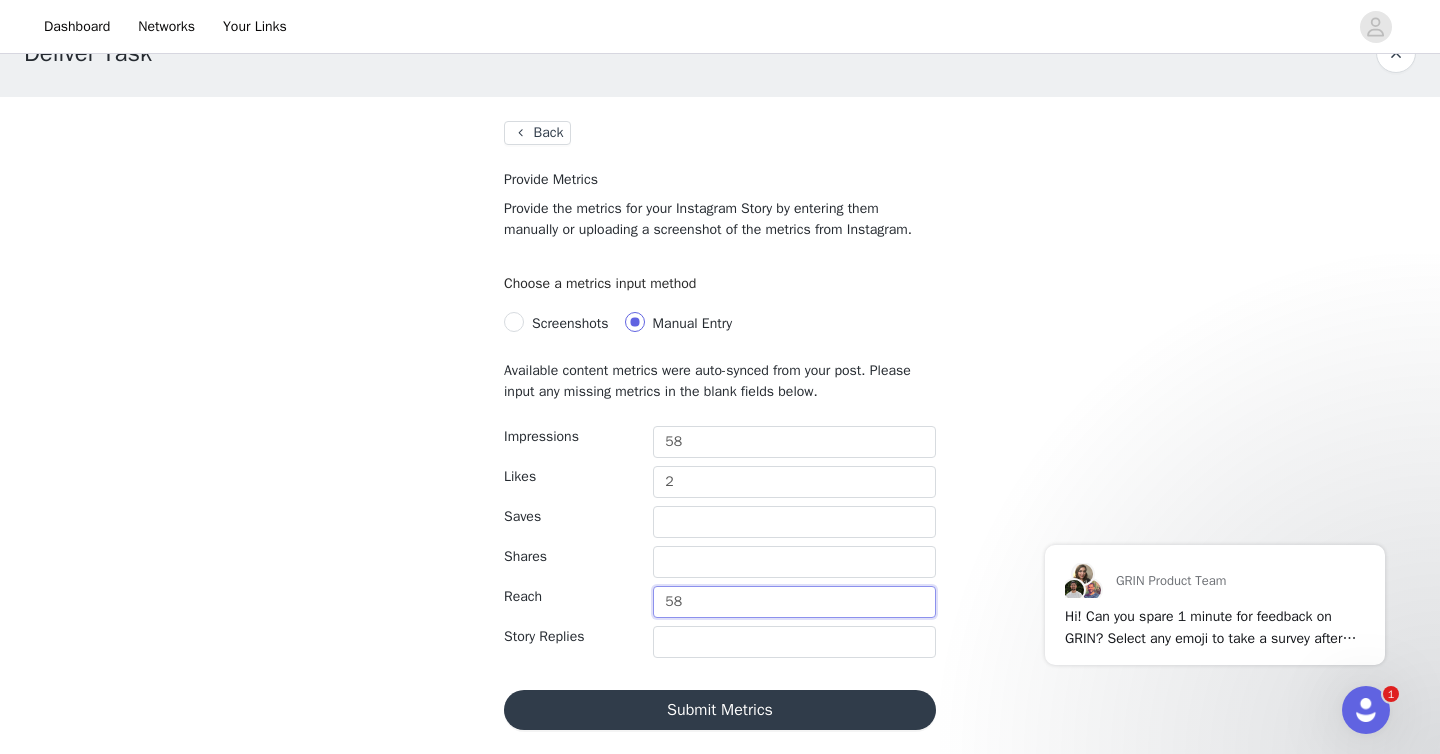 type on "58" 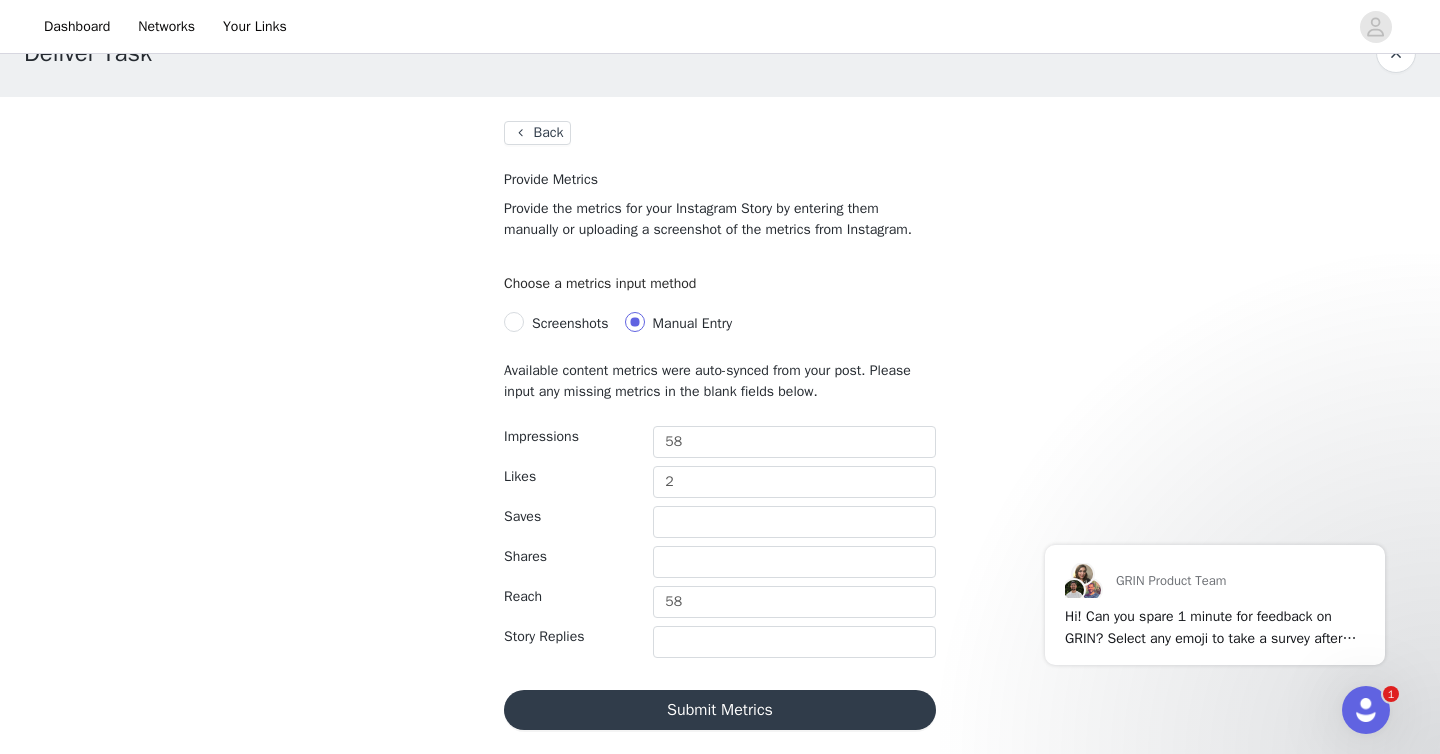 click on "Submit Metrics" at bounding box center (720, 710) 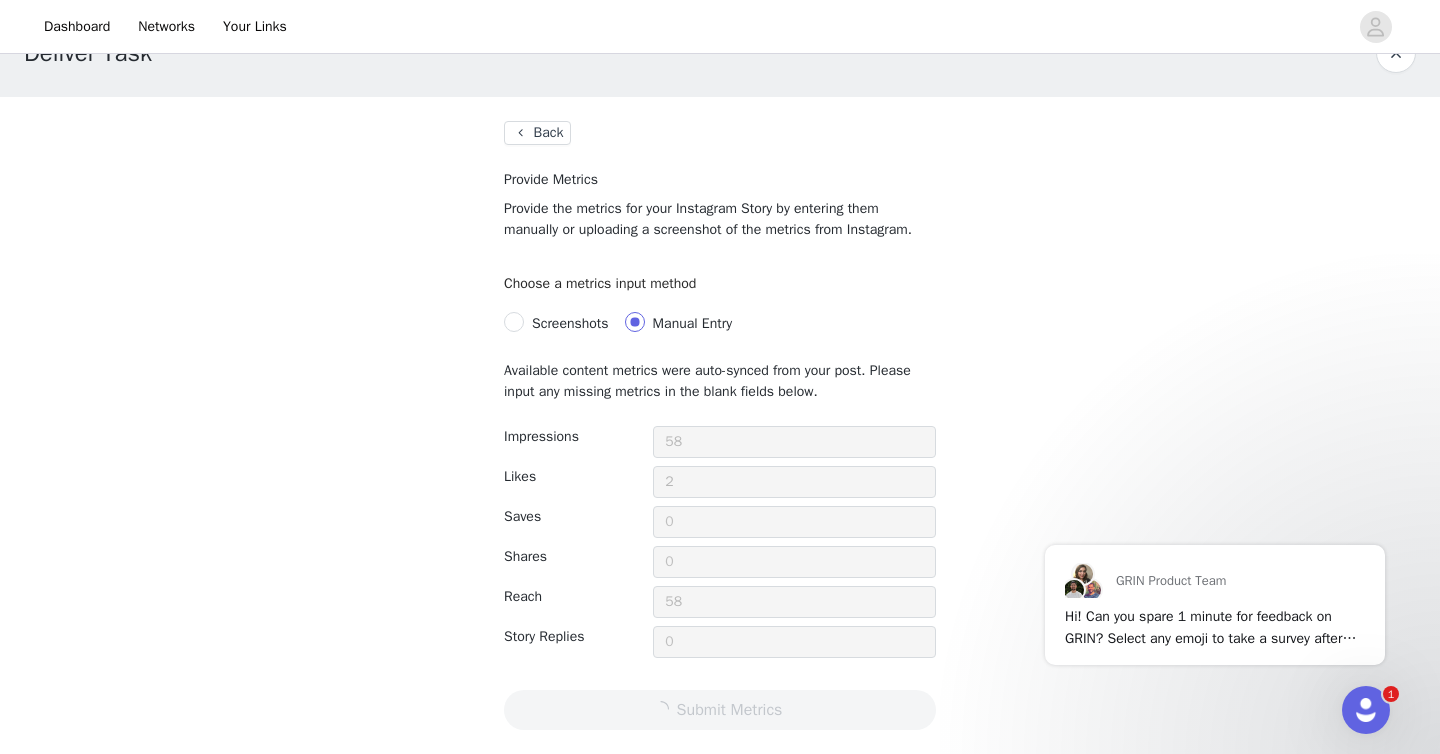 scroll, scrollTop: 0, scrollLeft: 0, axis: both 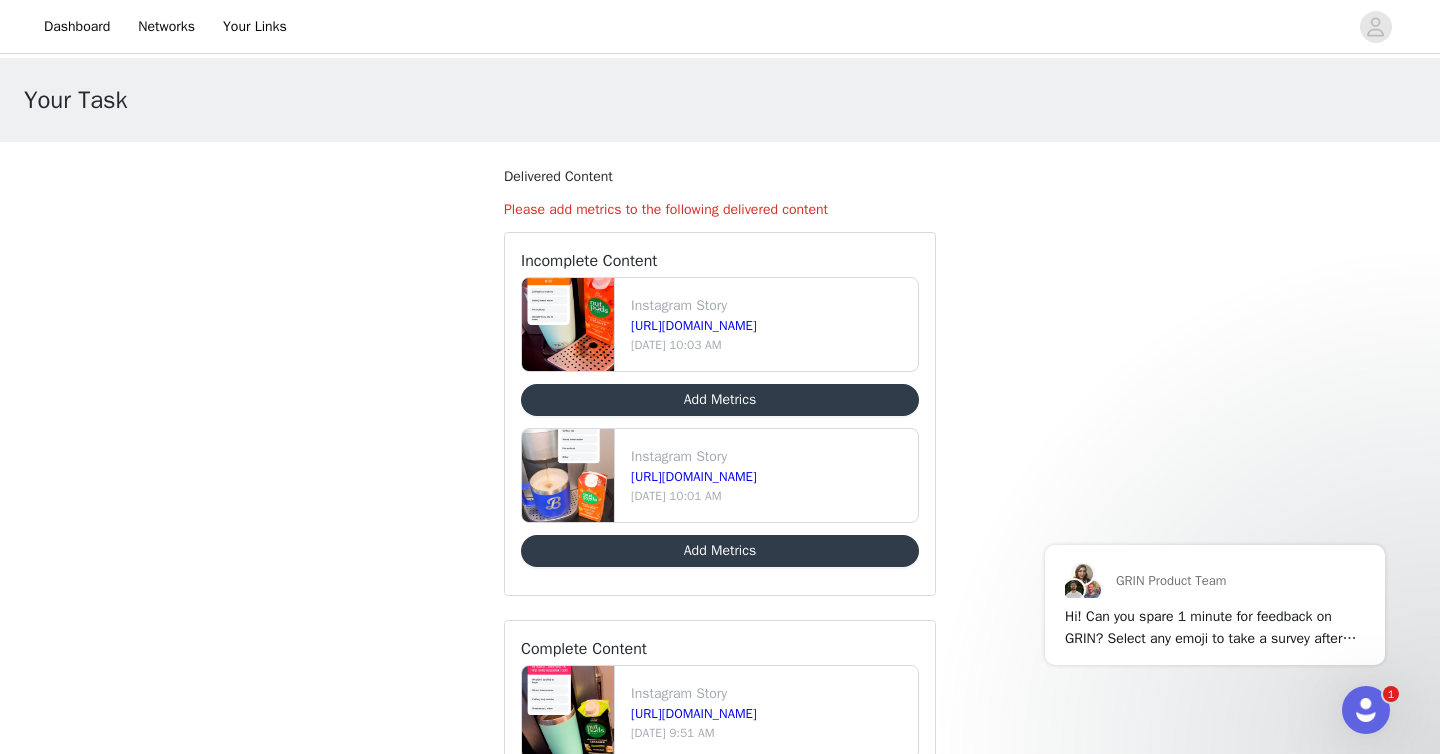 click on "Add Metrics" at bounding box center [720, 551] 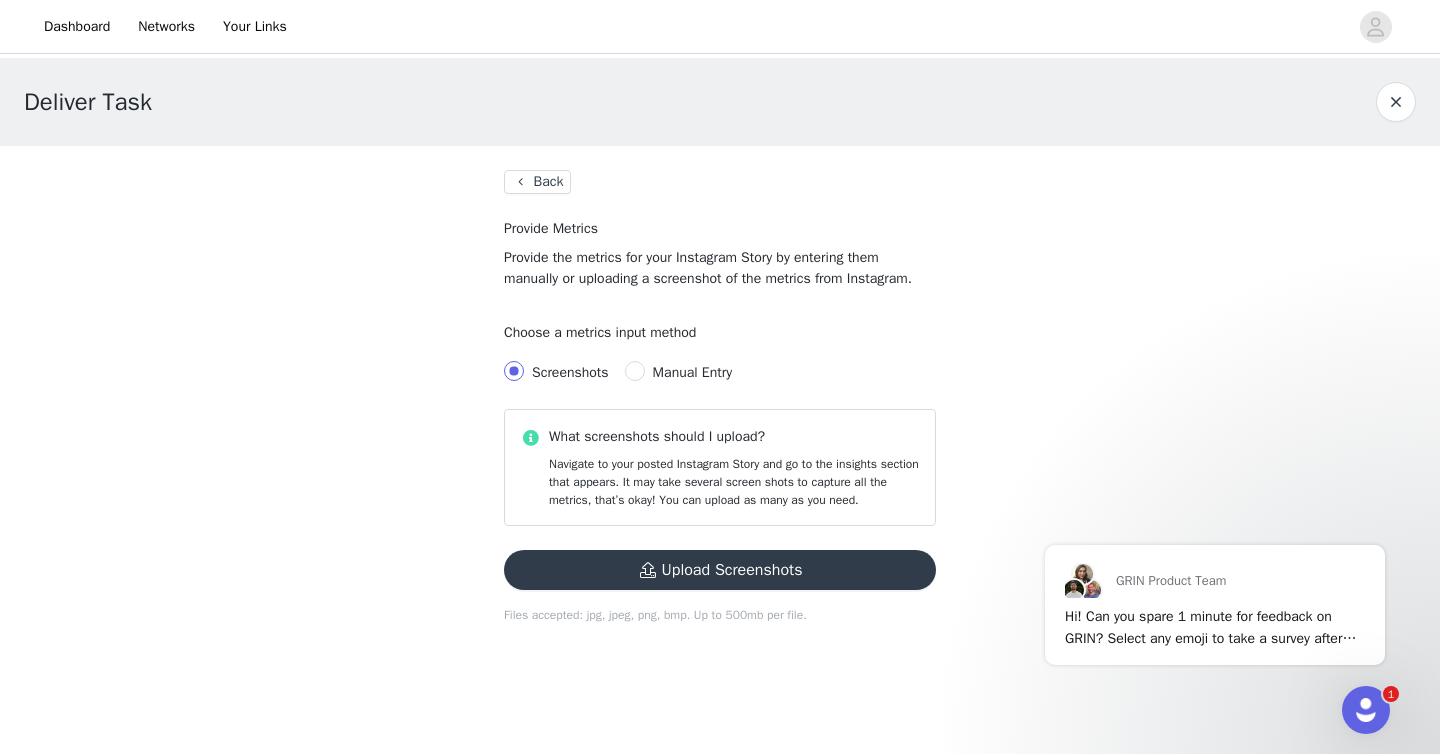 click on "Manual Entry" at bounding box center [692, 372] 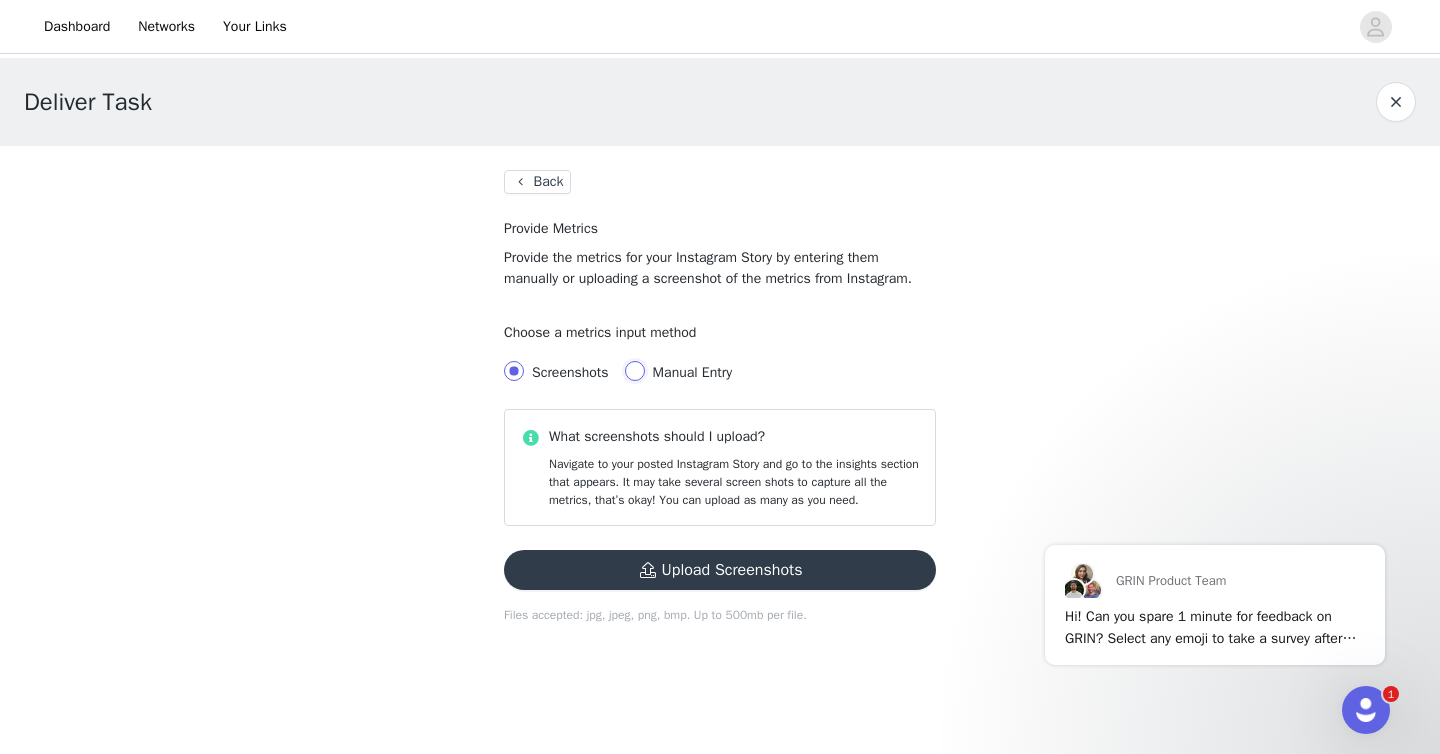 click on "Manual Entry" at bounding box center (635, 371) 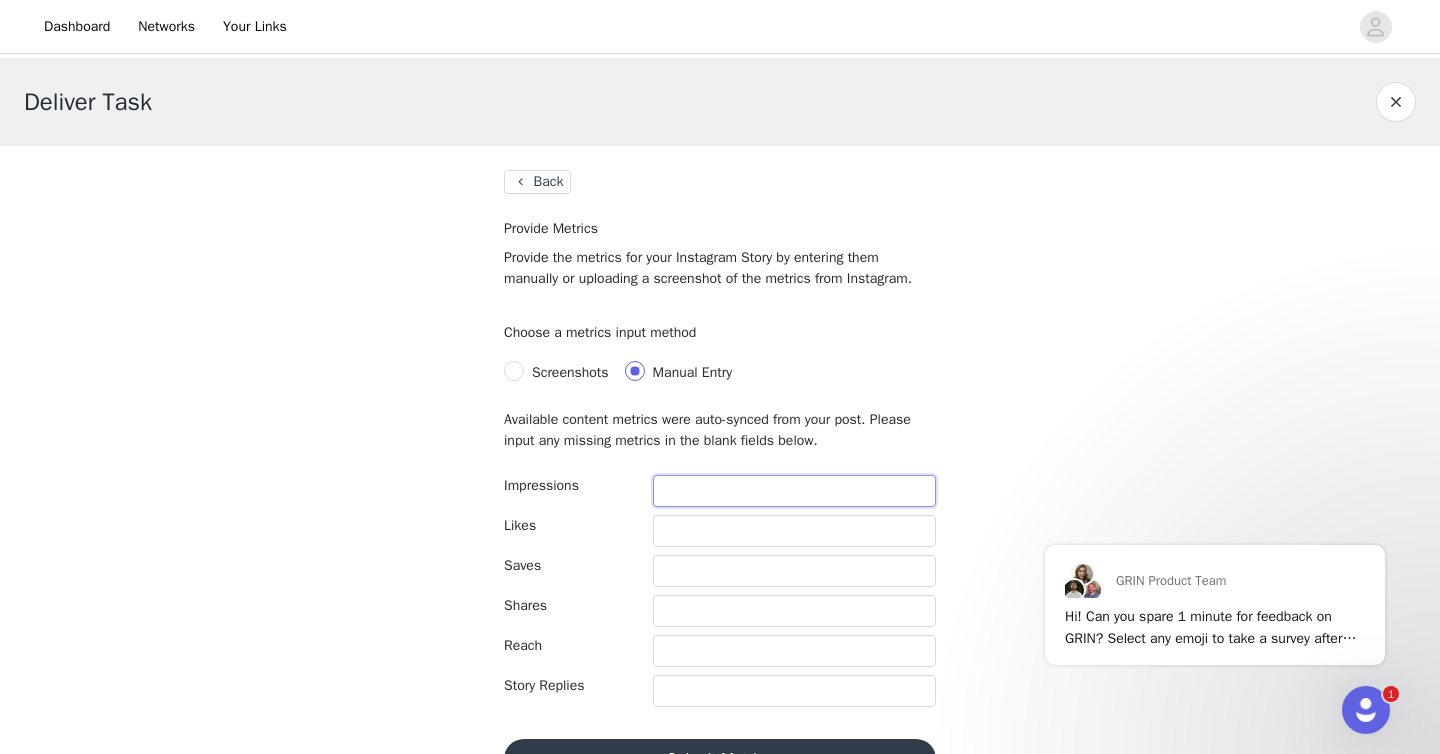click at bounding box center (794, 491) 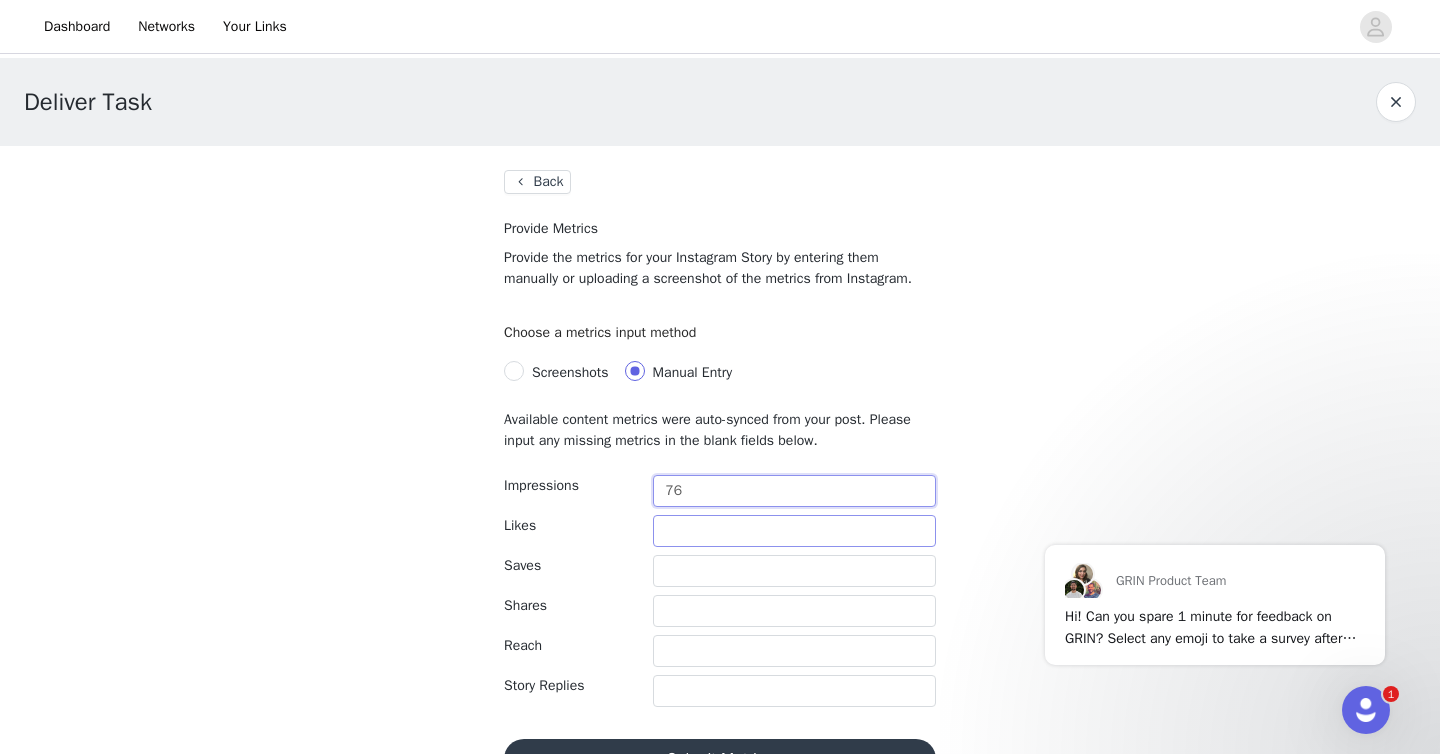 type on "76" 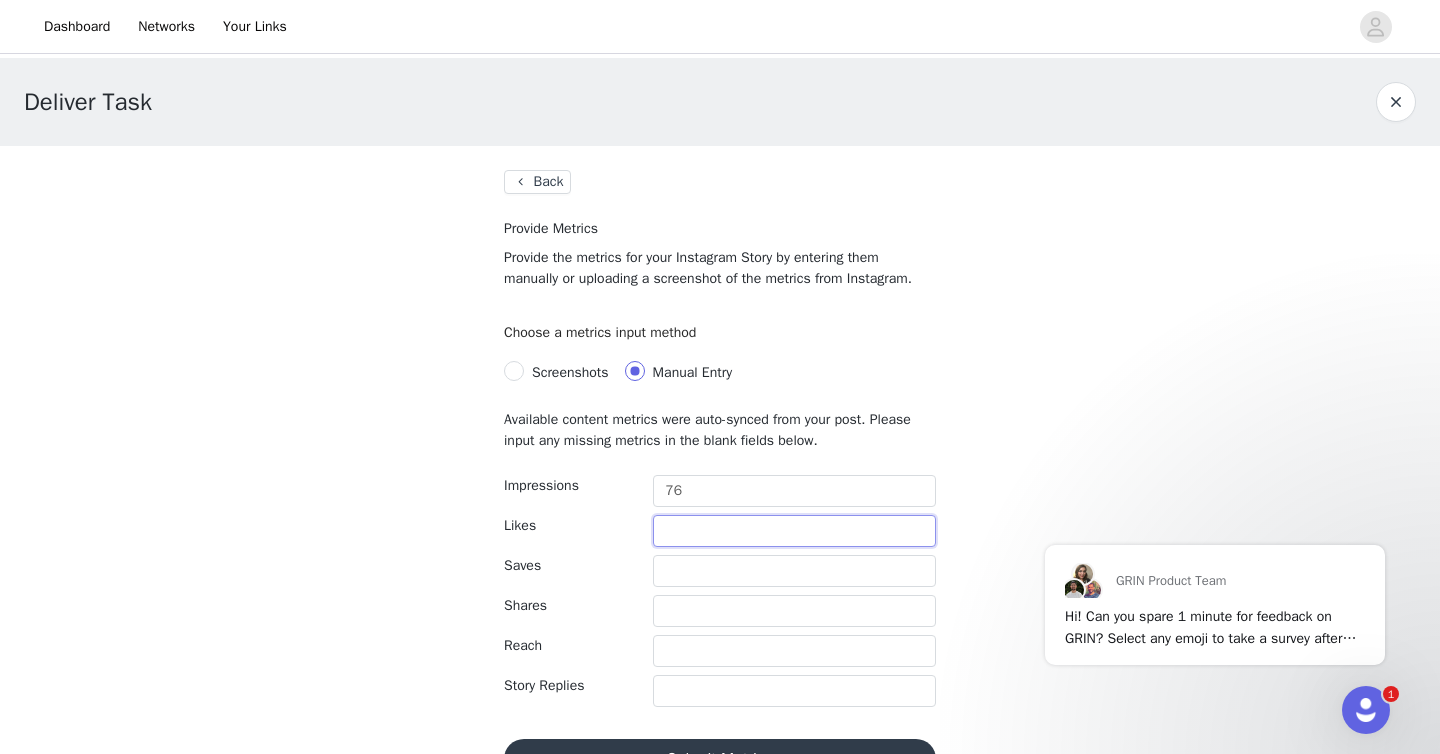 click at bounding box center (794, 531) 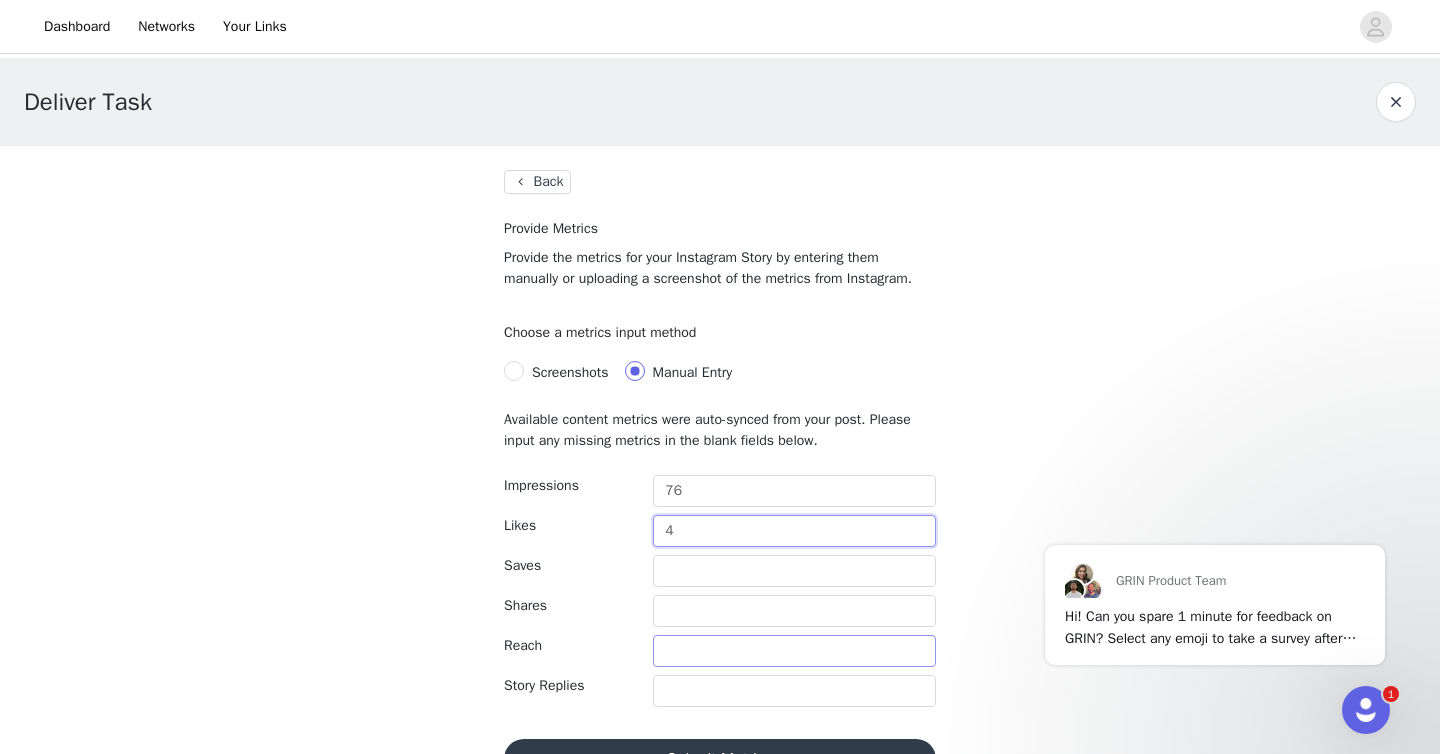type on "4" 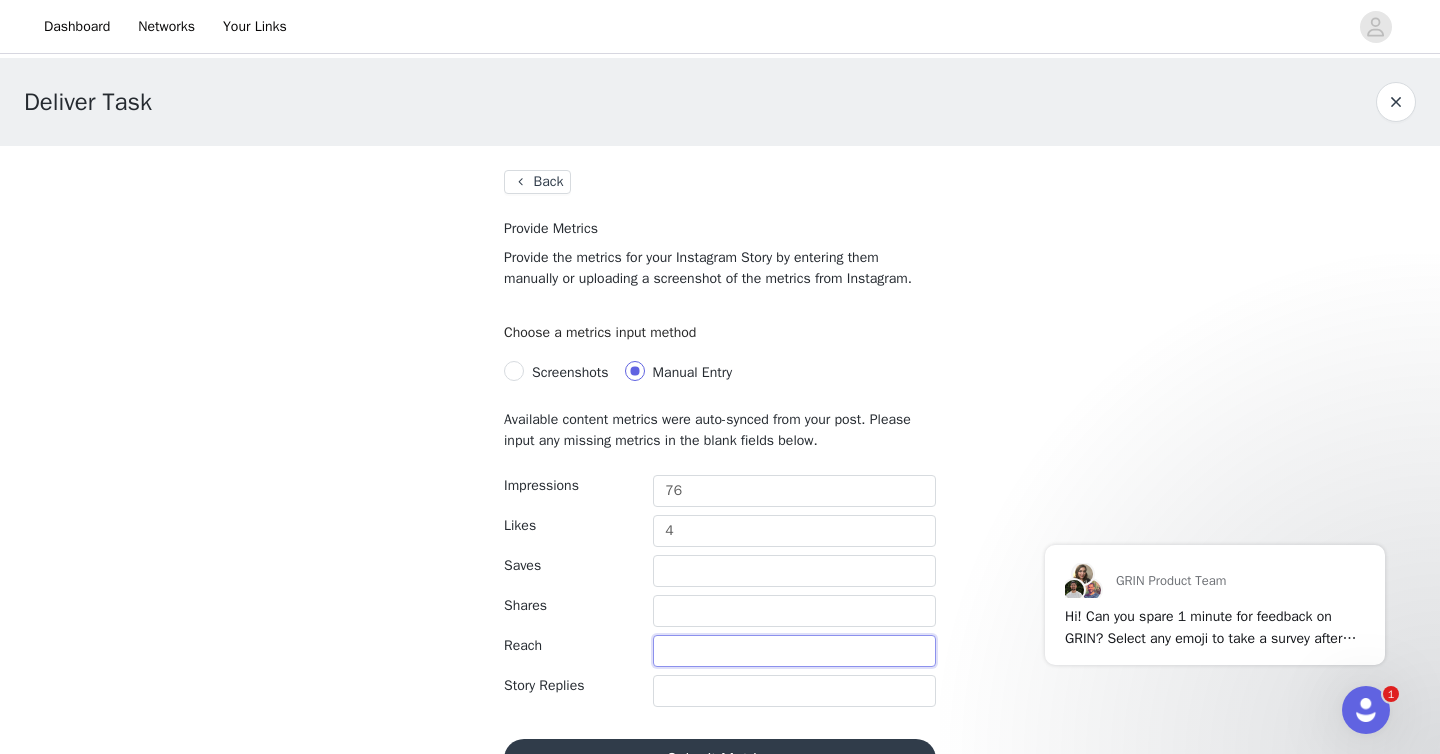 click at bounding box center (794, 651) 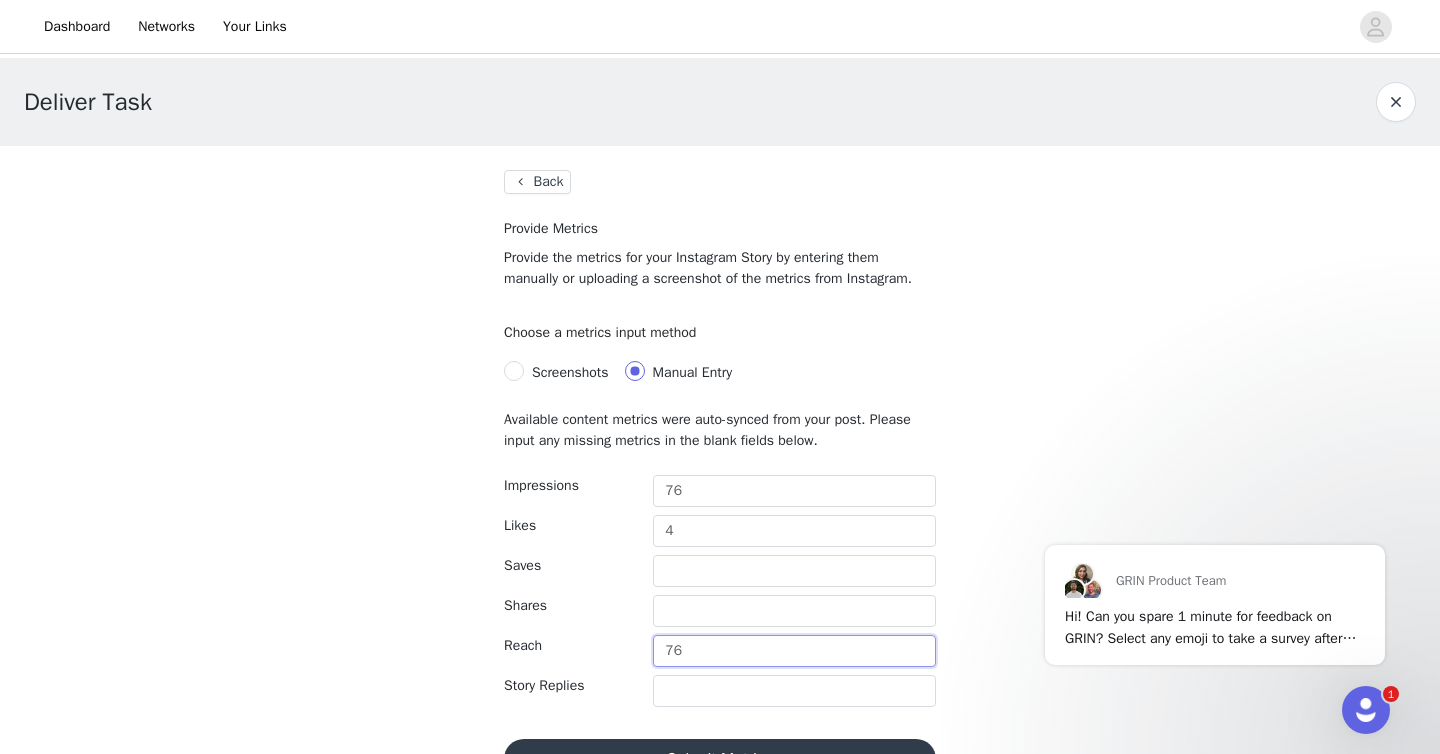 scroll, scrollTop: 49, scrollLeft: 0, axis: vertical 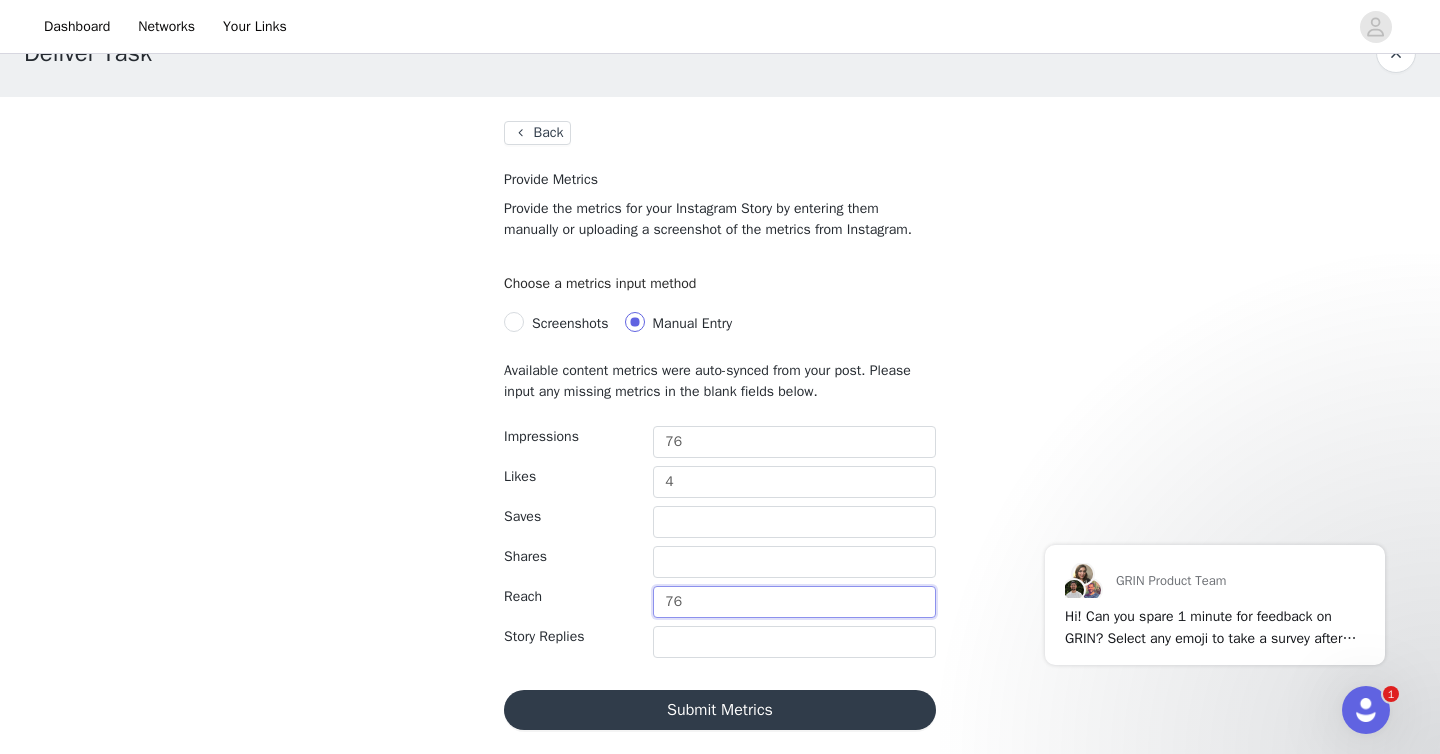 type on "76" 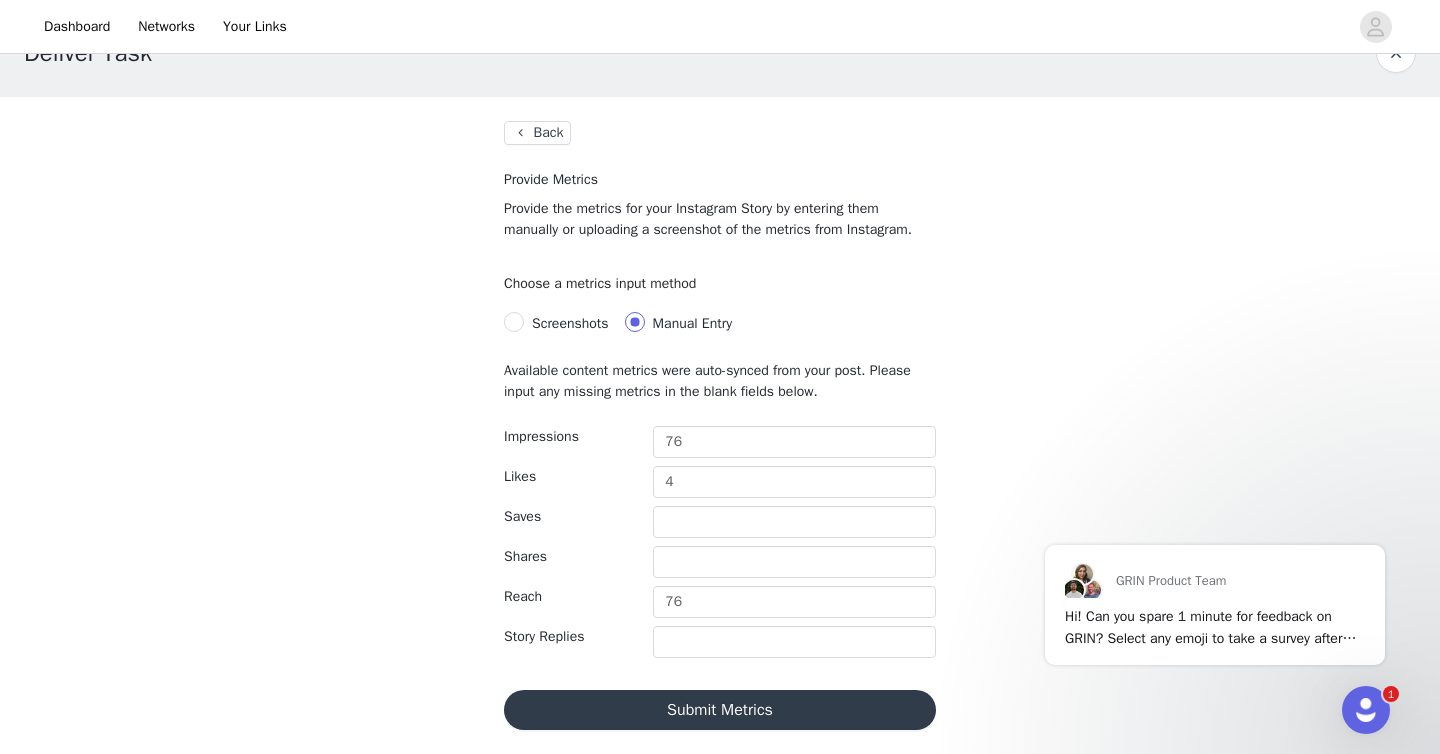 click on "Submit Metrics" at bounding box center (720, 710) 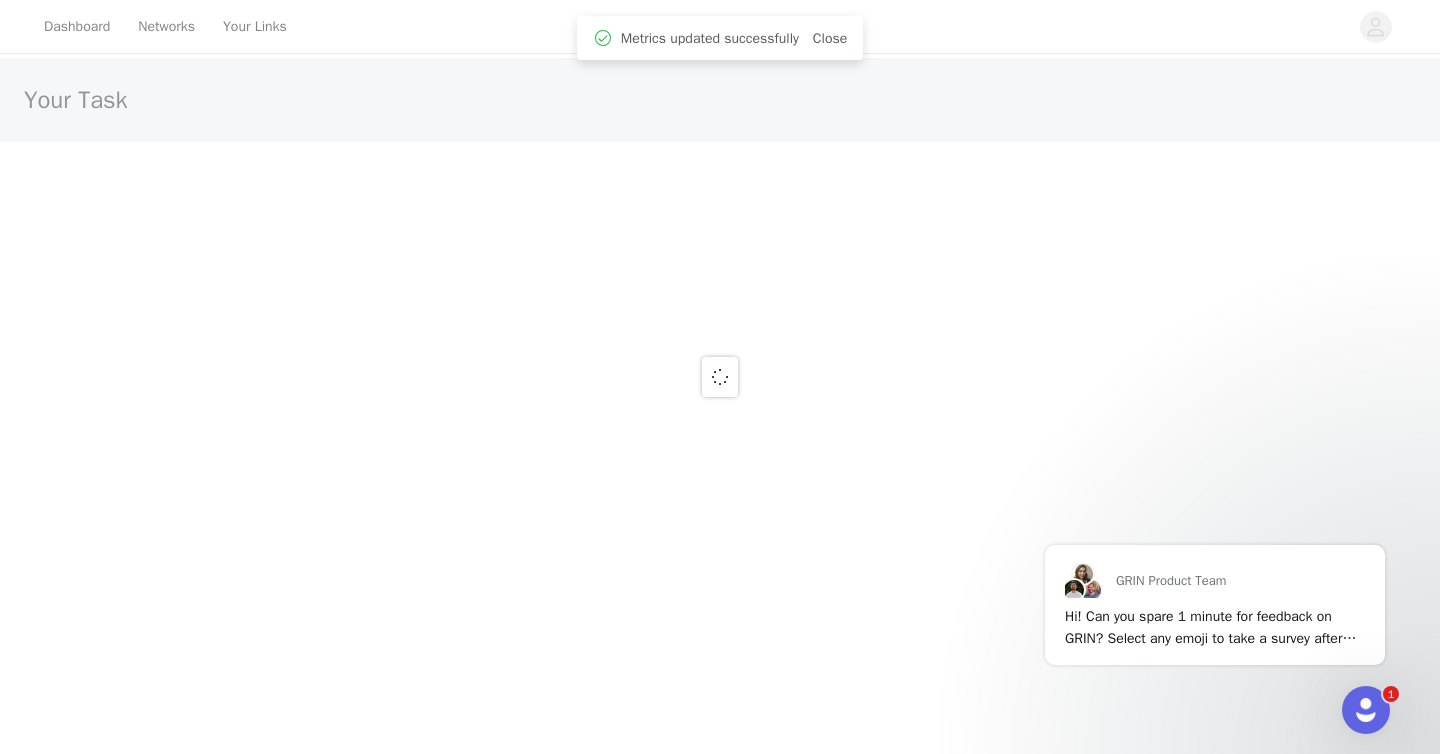 scroll, scrollTop: 0, scrollLeft: 0, axis: both 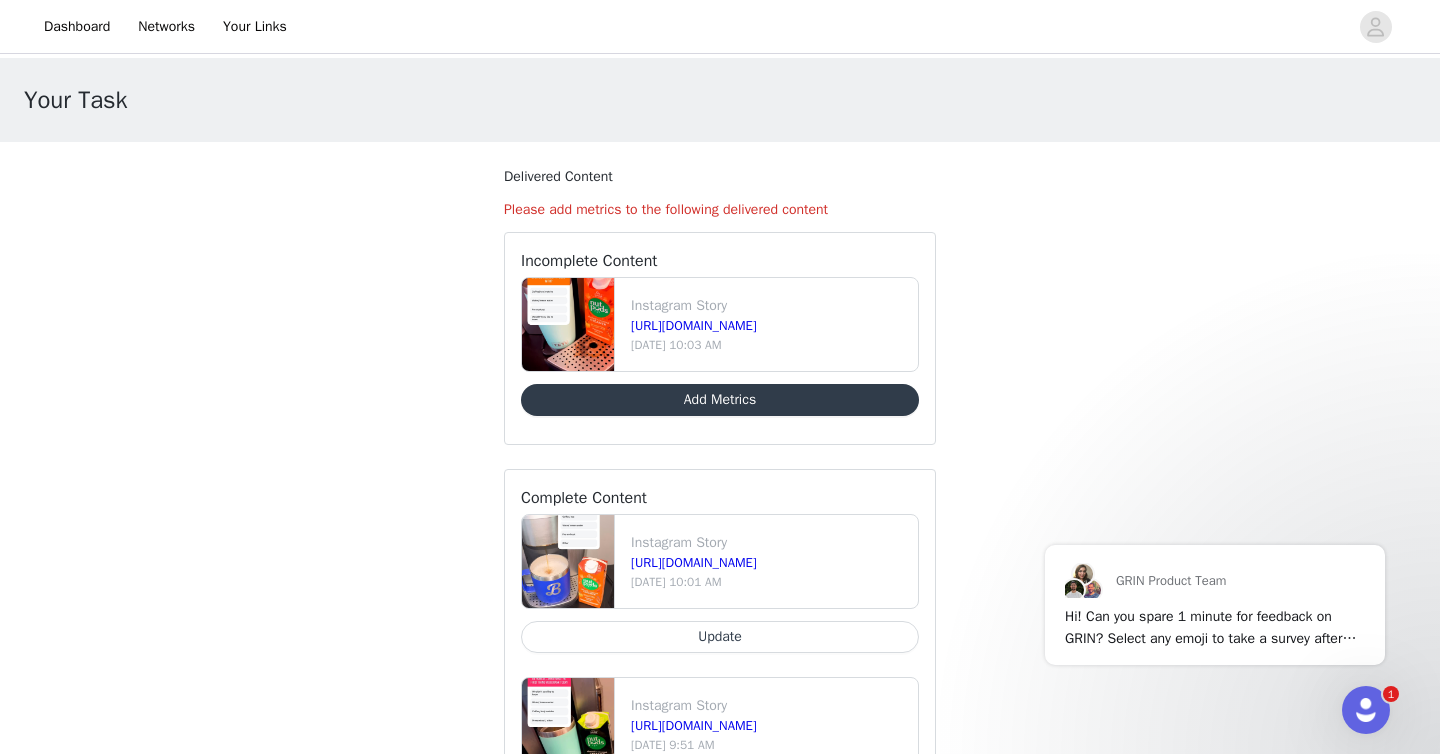 click on "Add Metrics" at bounding box center [720, 400] 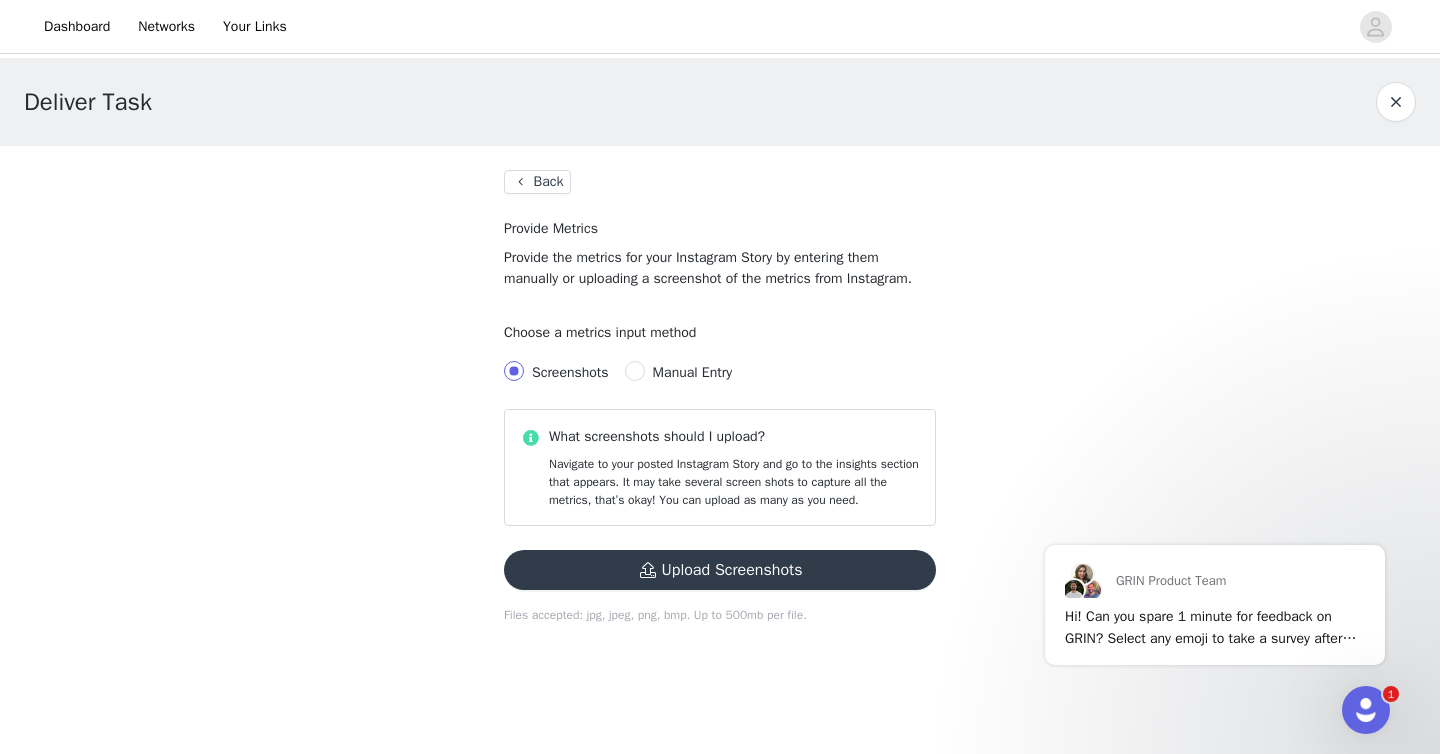 click on "Manual Entry" at bounding box center (692, 372) 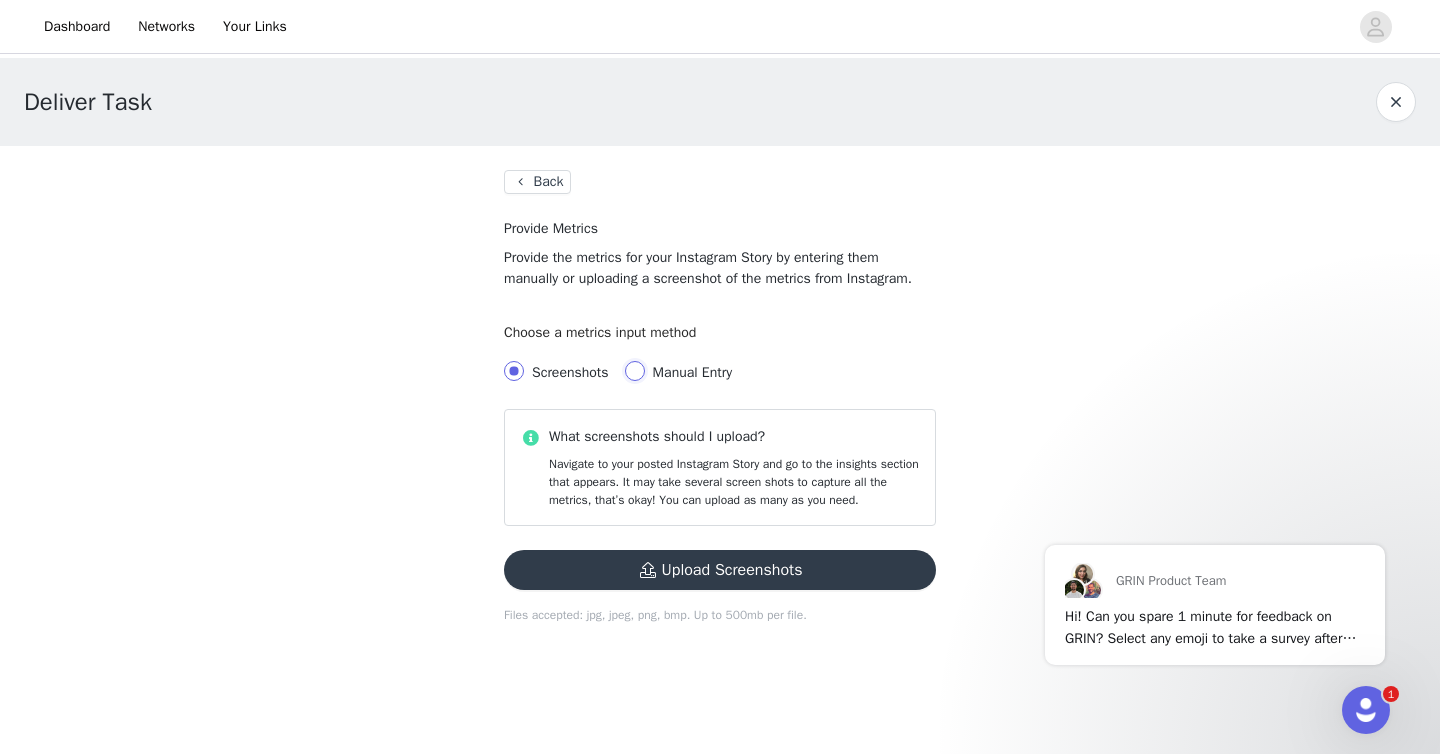 click on "Manual Entry" at bounding box center [635, 371] 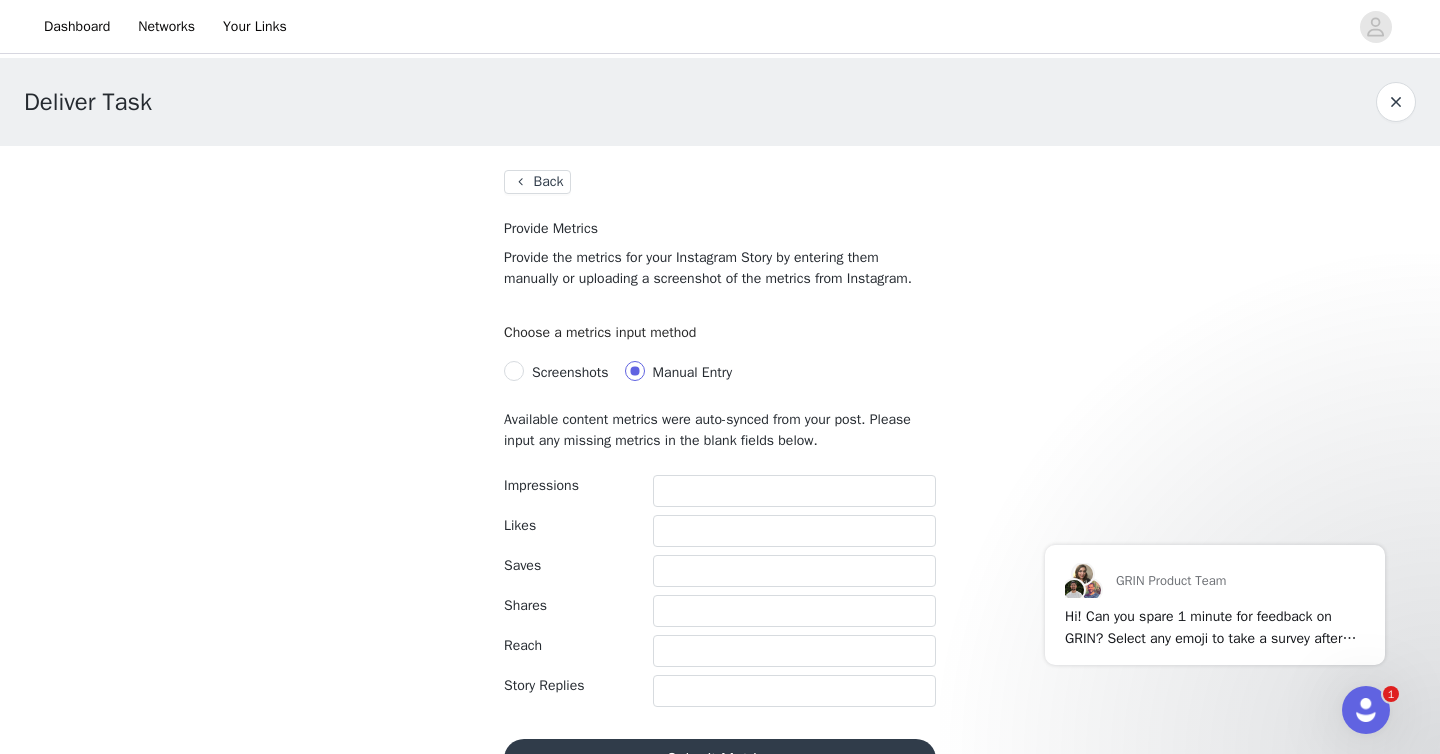 click on "Available content metrics were auto-synced from your post. Please input any missing metrics in the blank fields below.   Impressions   Likes   Saves   Shares   Reach   Story Replies     Submit Metrics" at bounding box center [720, 594] 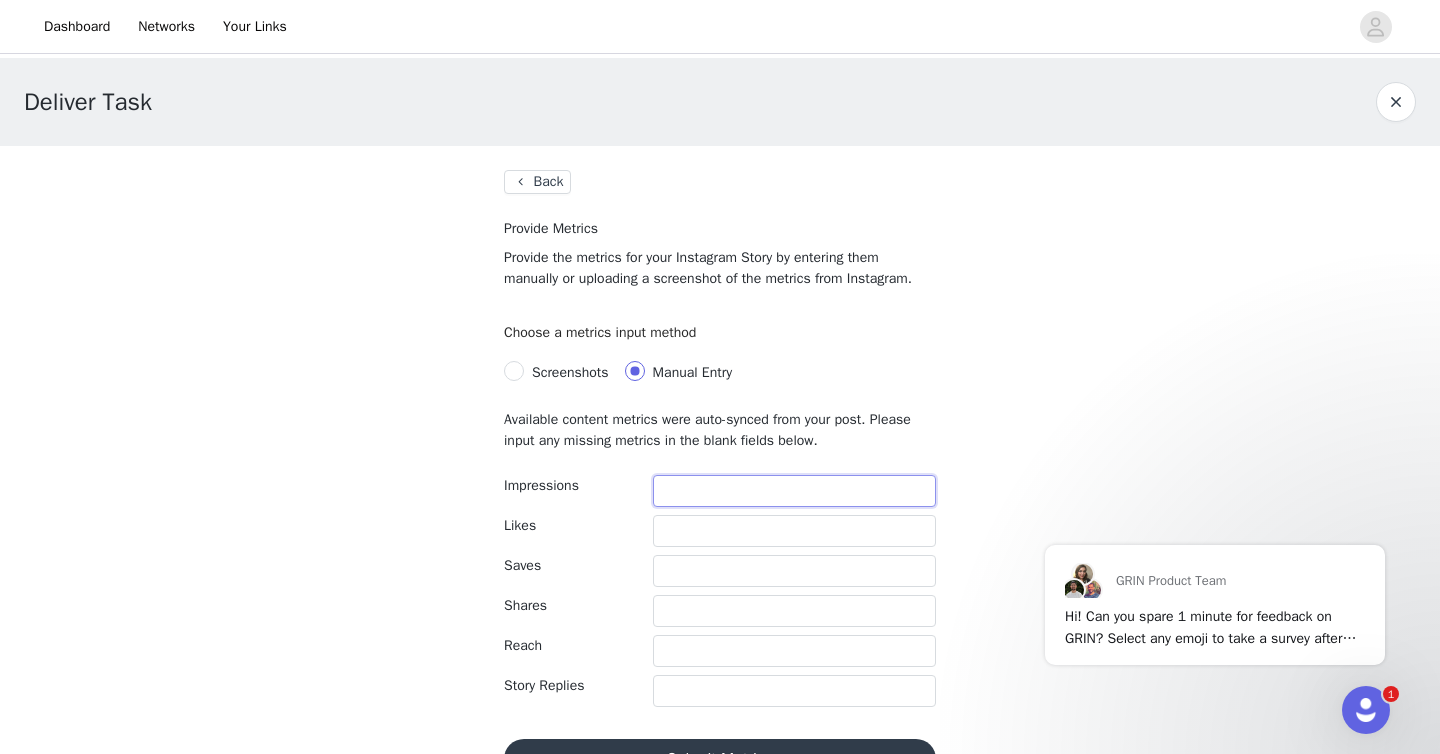 click at bounding box center [794, 491] 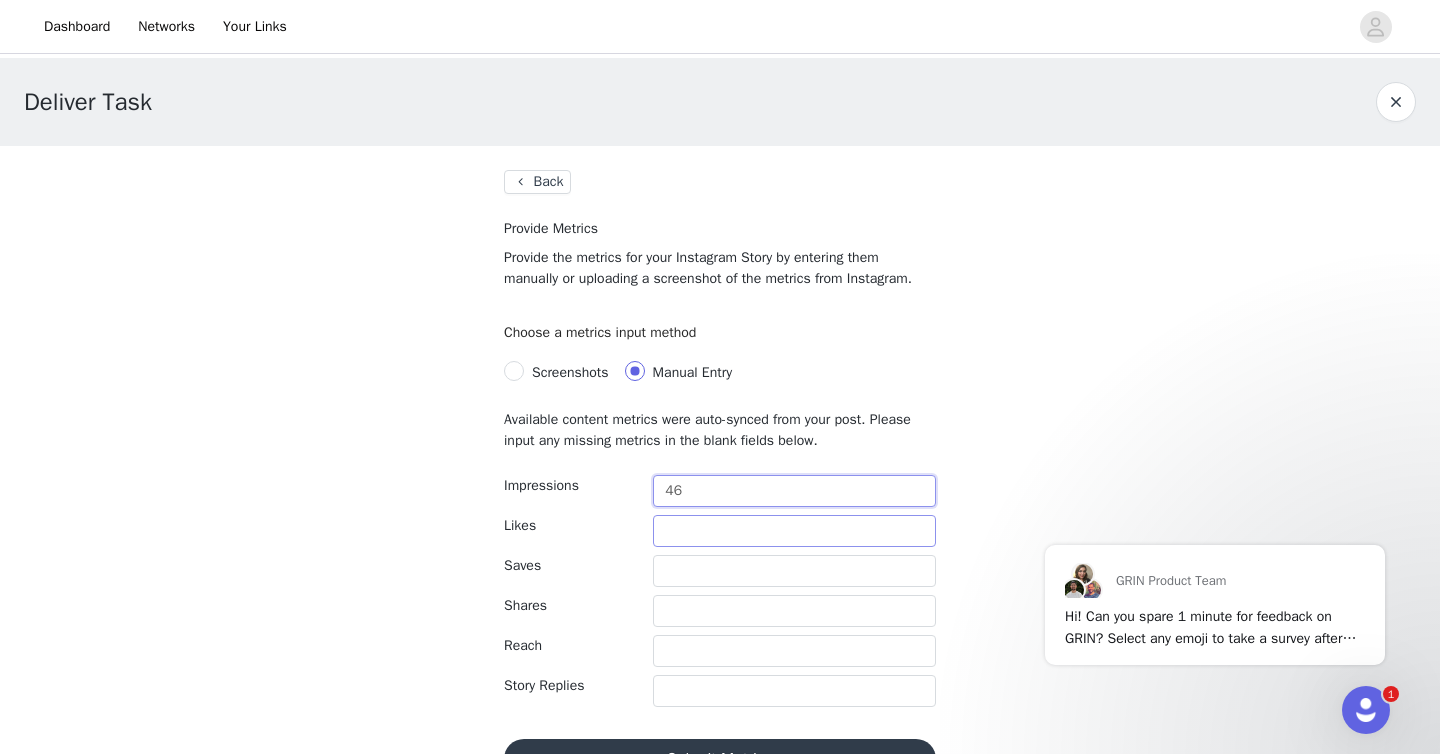 type on "46" 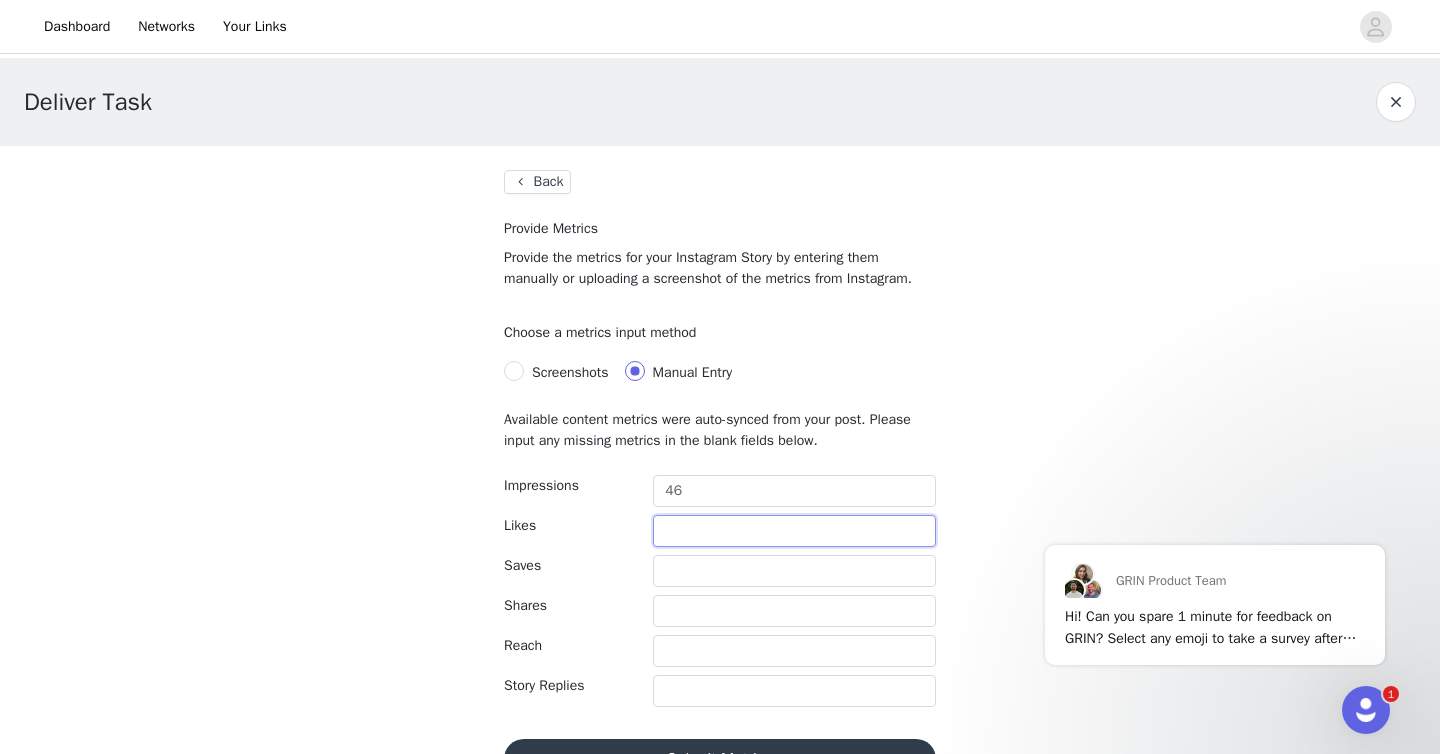 click at bounding box center [794, 531] 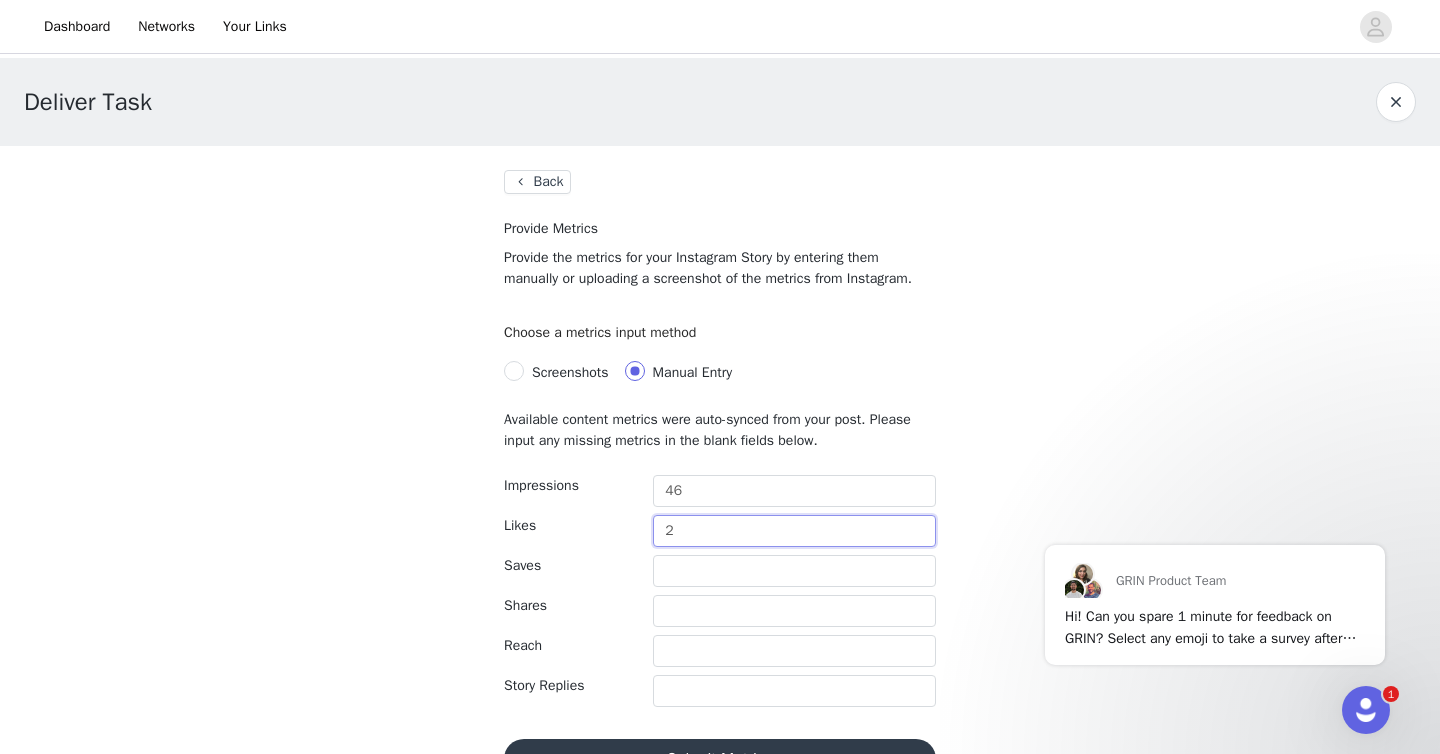 scroll, scrollTop: 49, scrollLeft: 0, axis: vertical 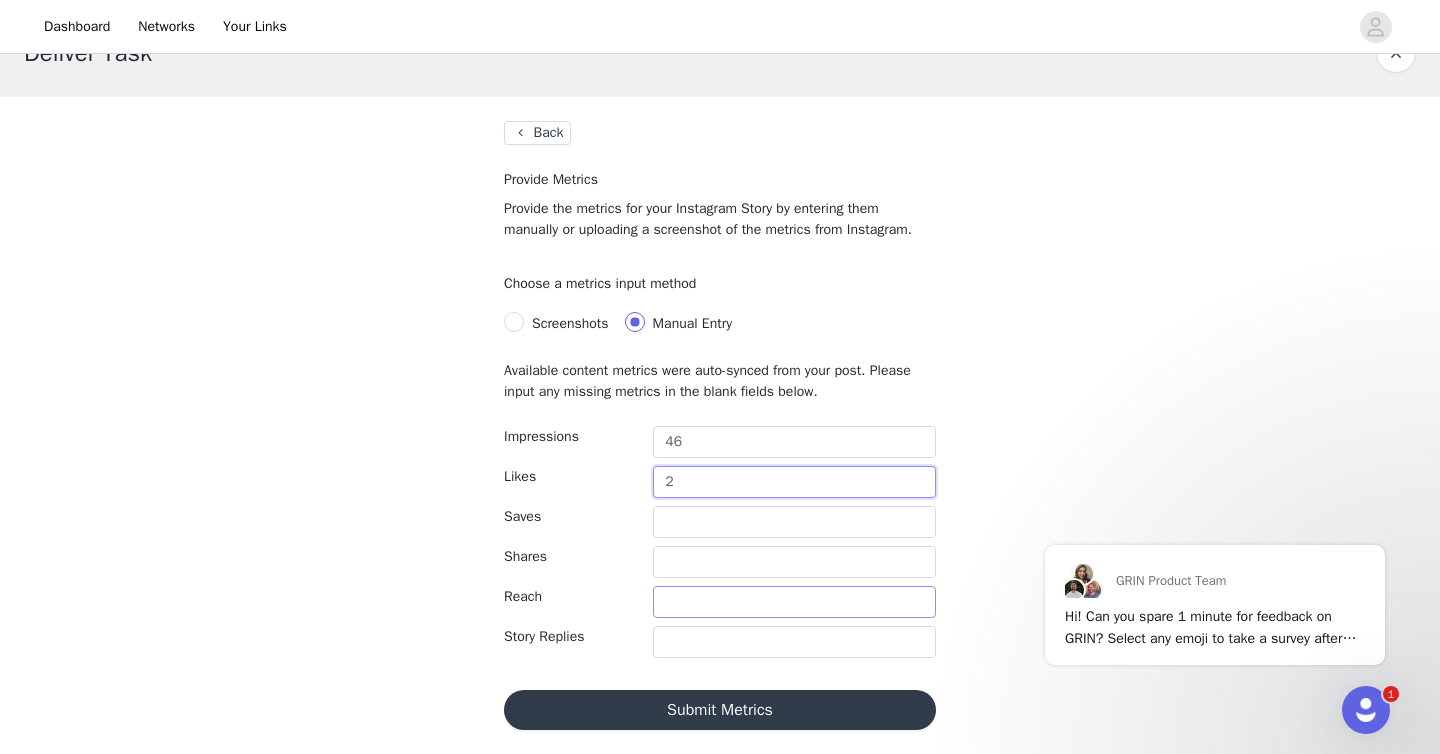type on "2" 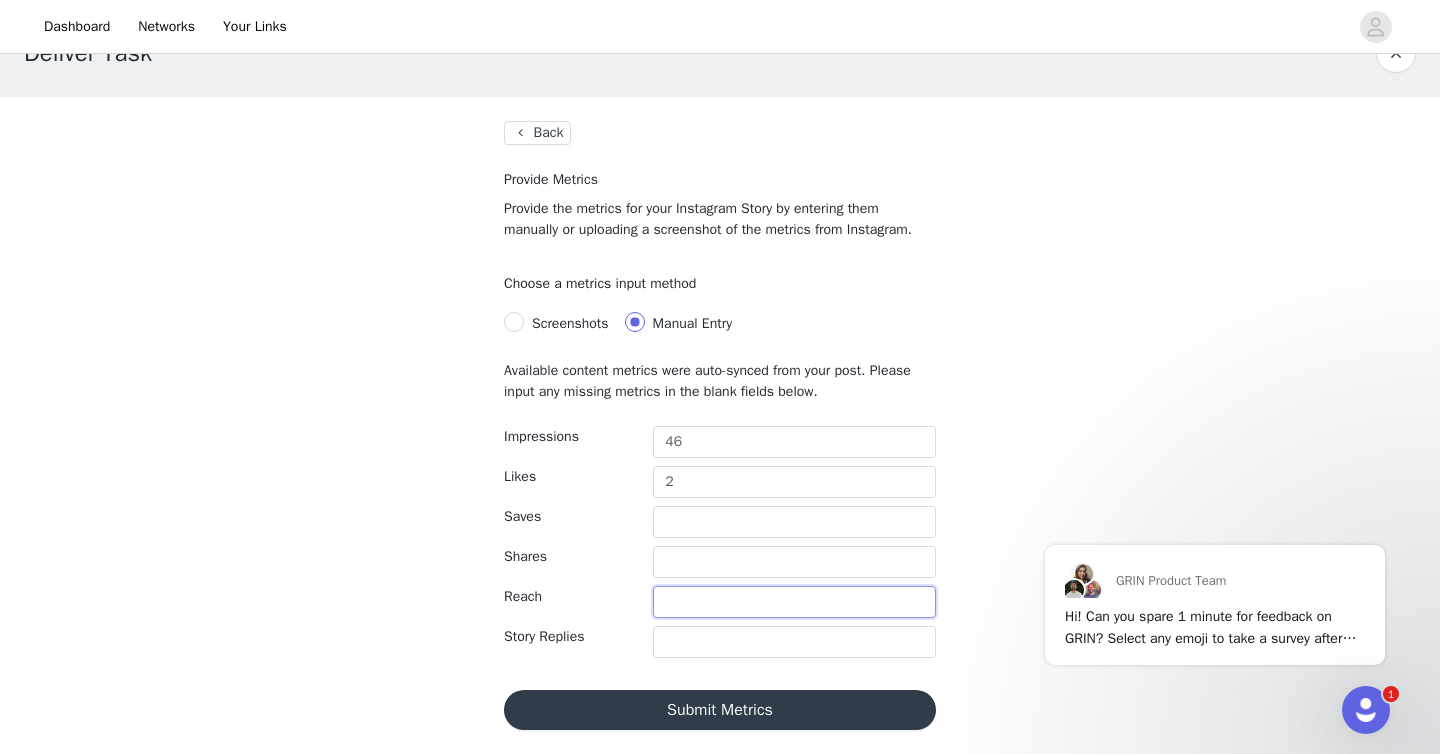 click at bounding box center [794, 602] 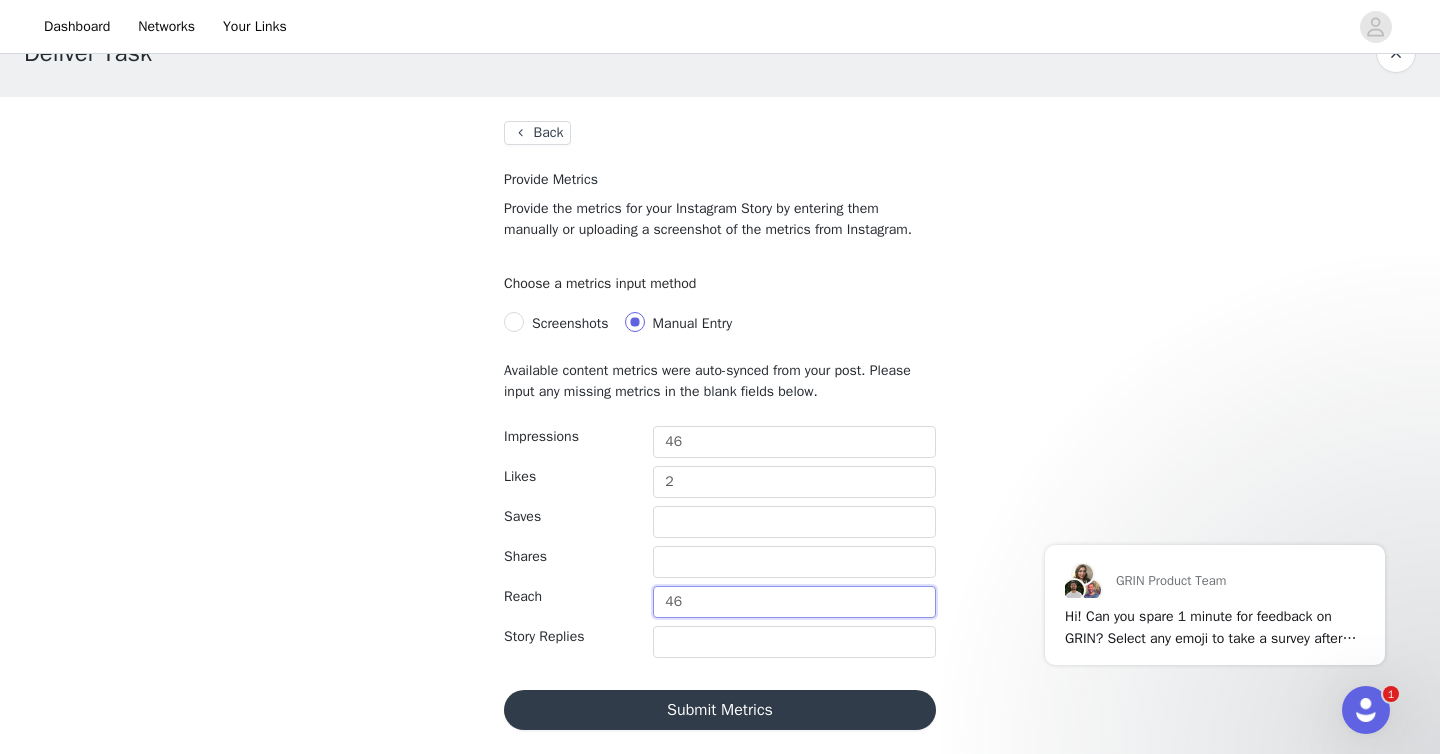 type on "46" 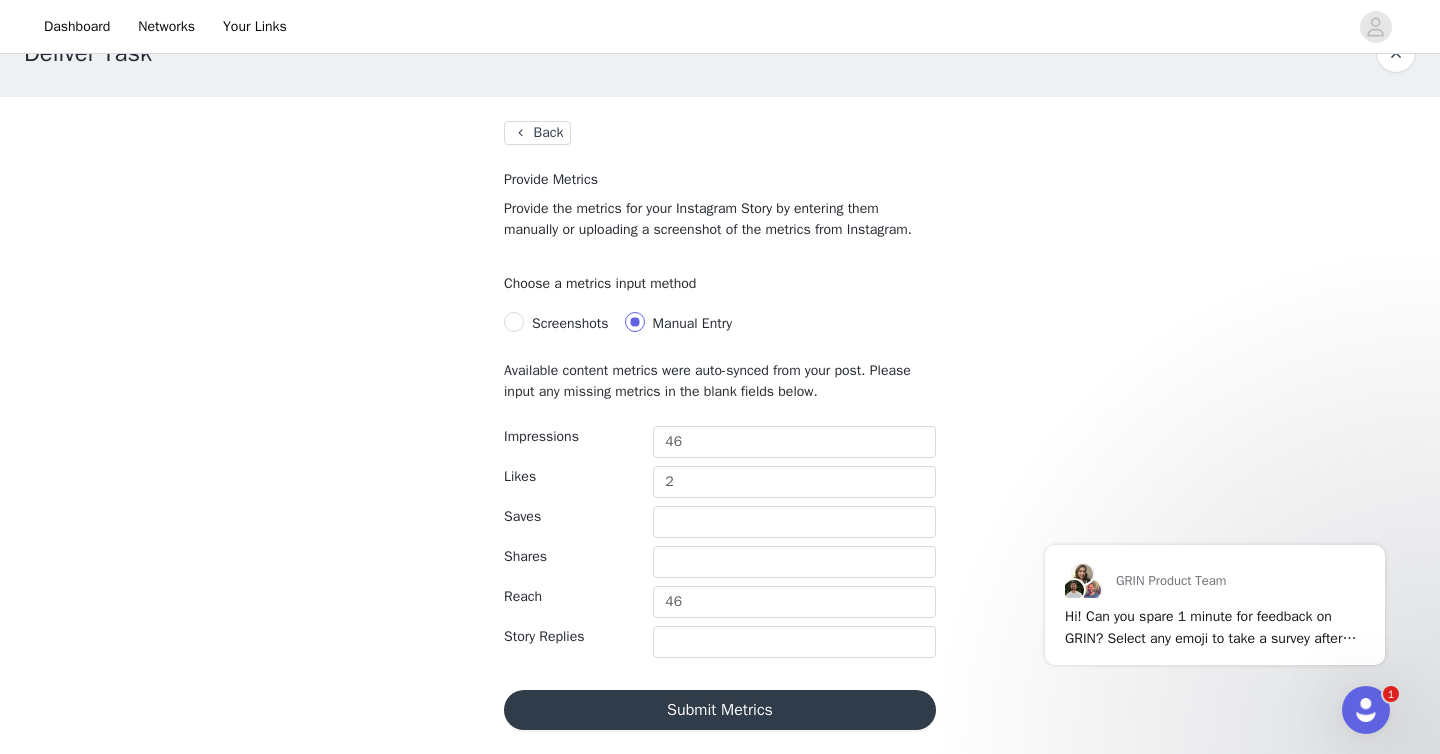 click on "Submit Metrics" at bounding box center [720, 710] 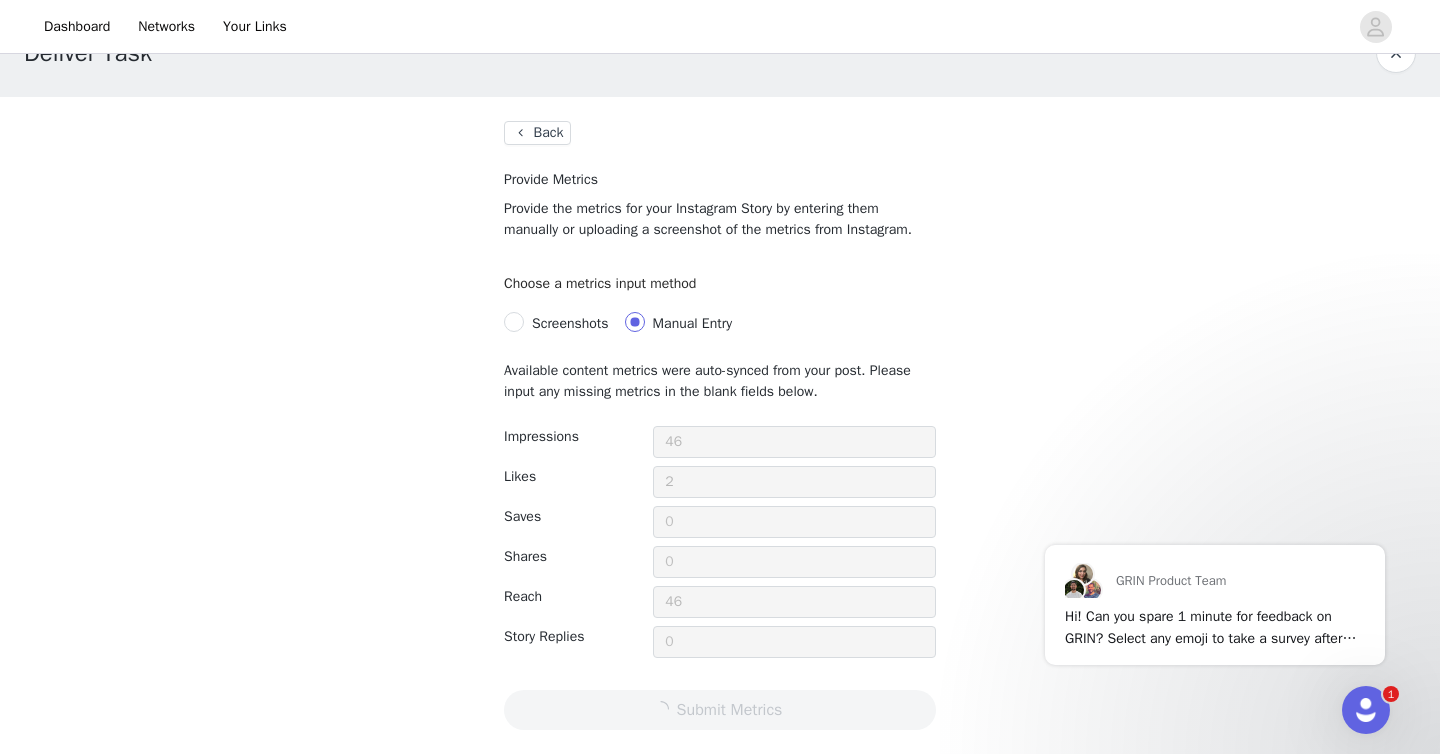 scroll, scrollTop: 0, scrollLeft: 0, axis: both 